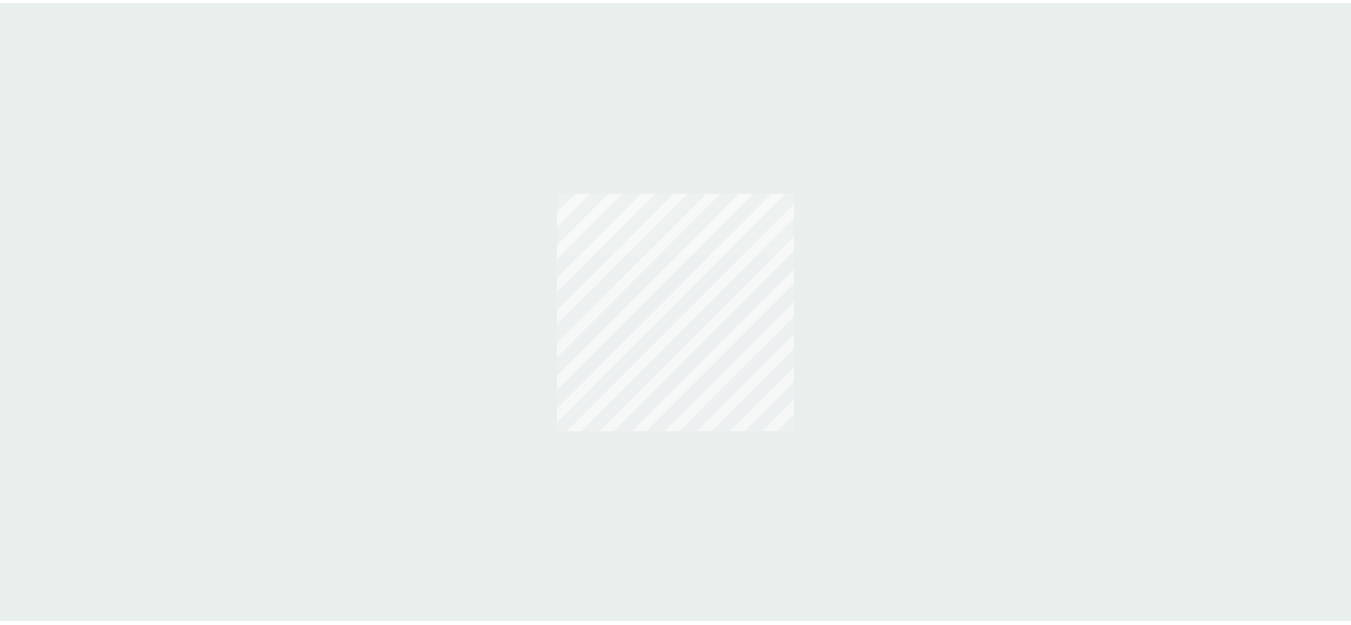 scroll, scrollTop: 0, scrollLeft: 0, axis: both 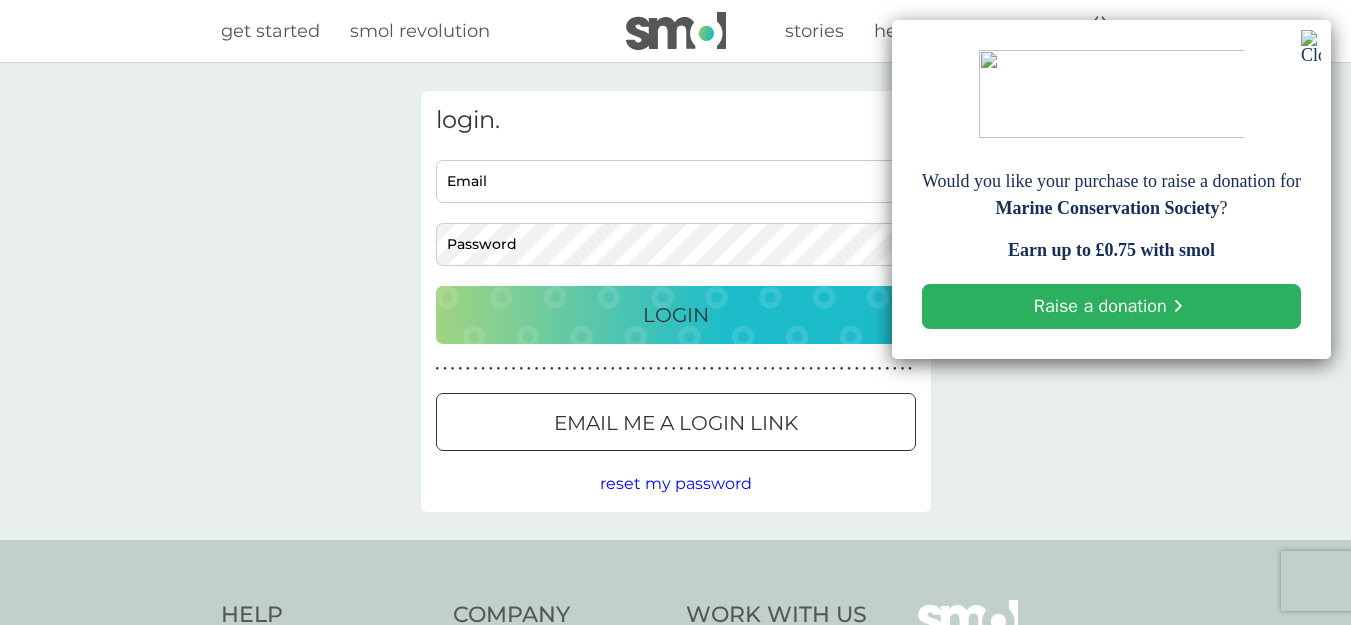 type on "[EMAIL_ADDRESS][DOMAIN_NAME]" 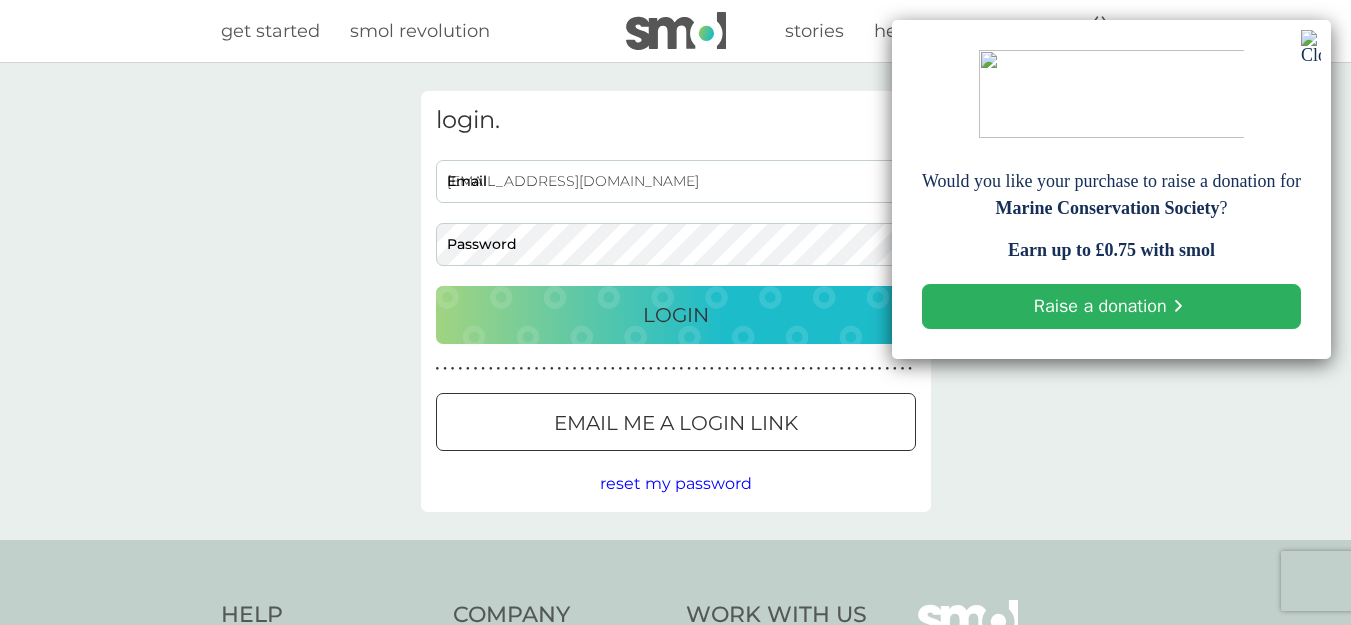 click on "Login" at bounding box center [676, 315] 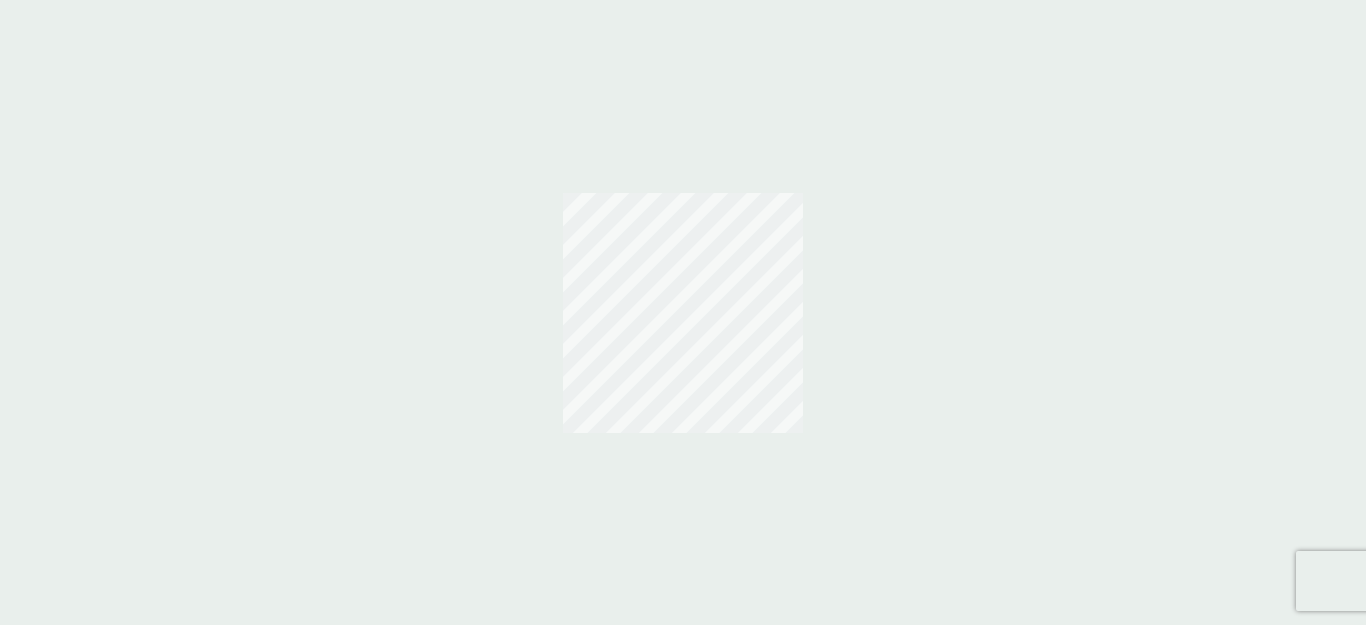 scroll, scrollTop: 0, scrollLeft: 0, axis: both 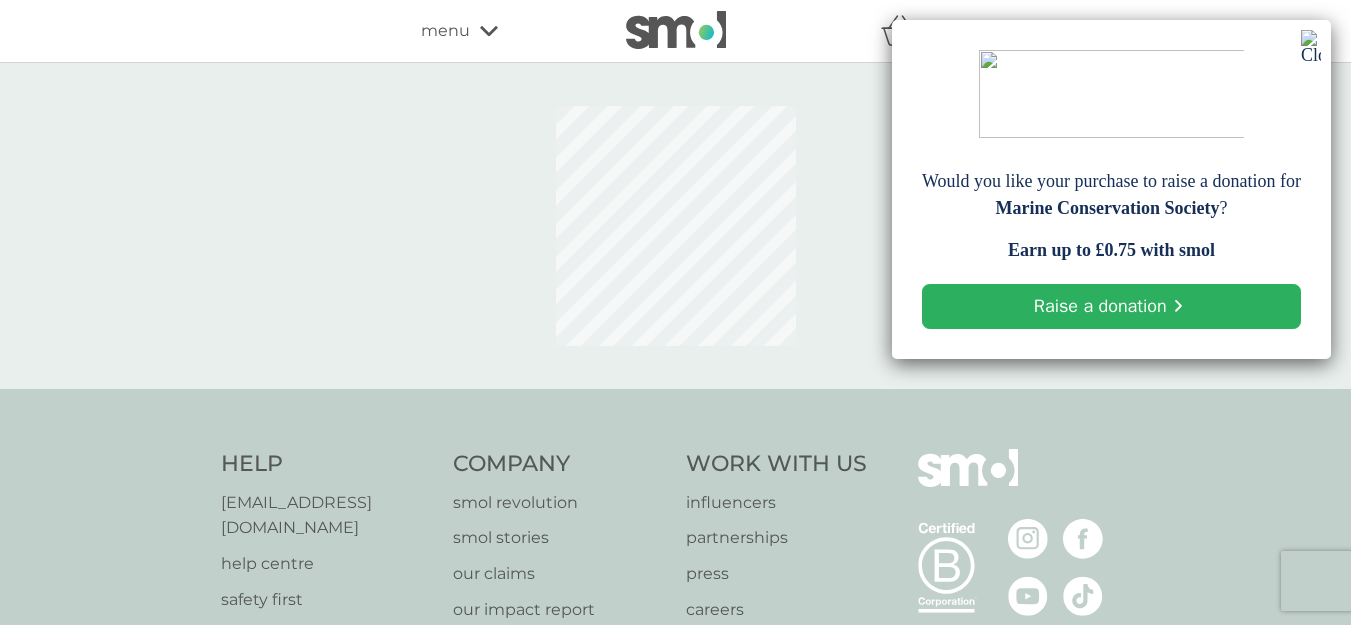 click at bounding box center (1311, 47) 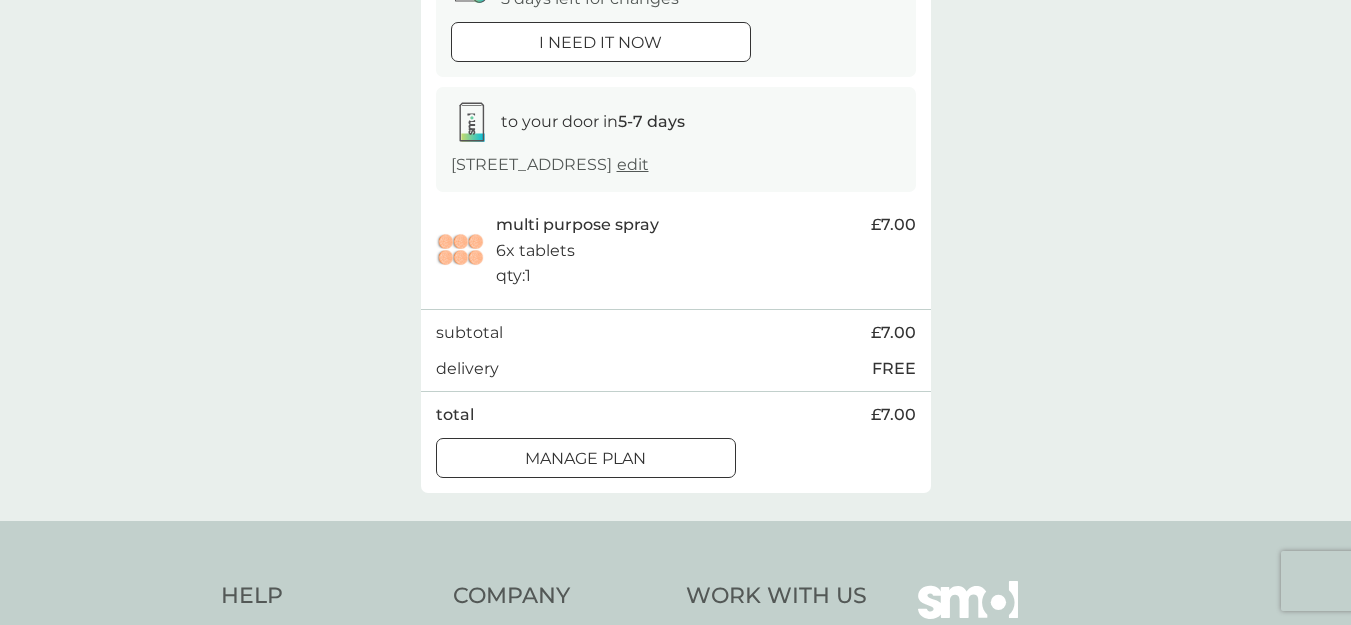 scroll, scrollTop: 236, scrollLeft: 0, axis: vertical 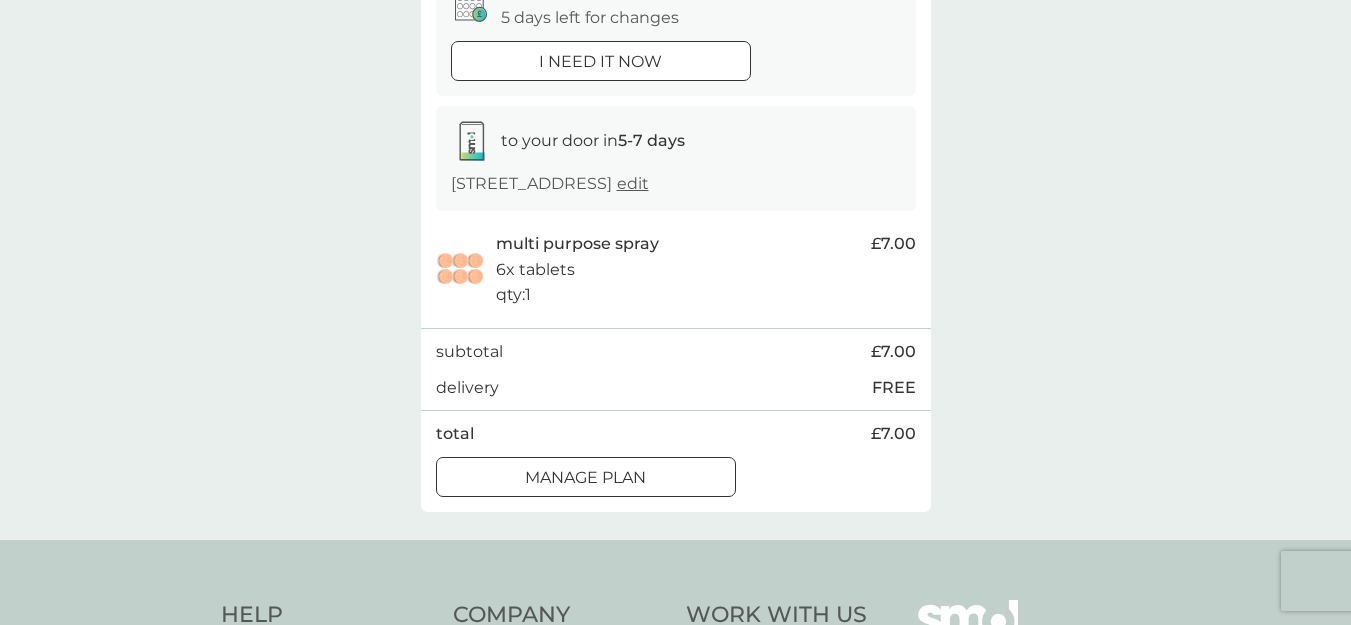 click on "Manage plan" at bounding box center (585, 478) 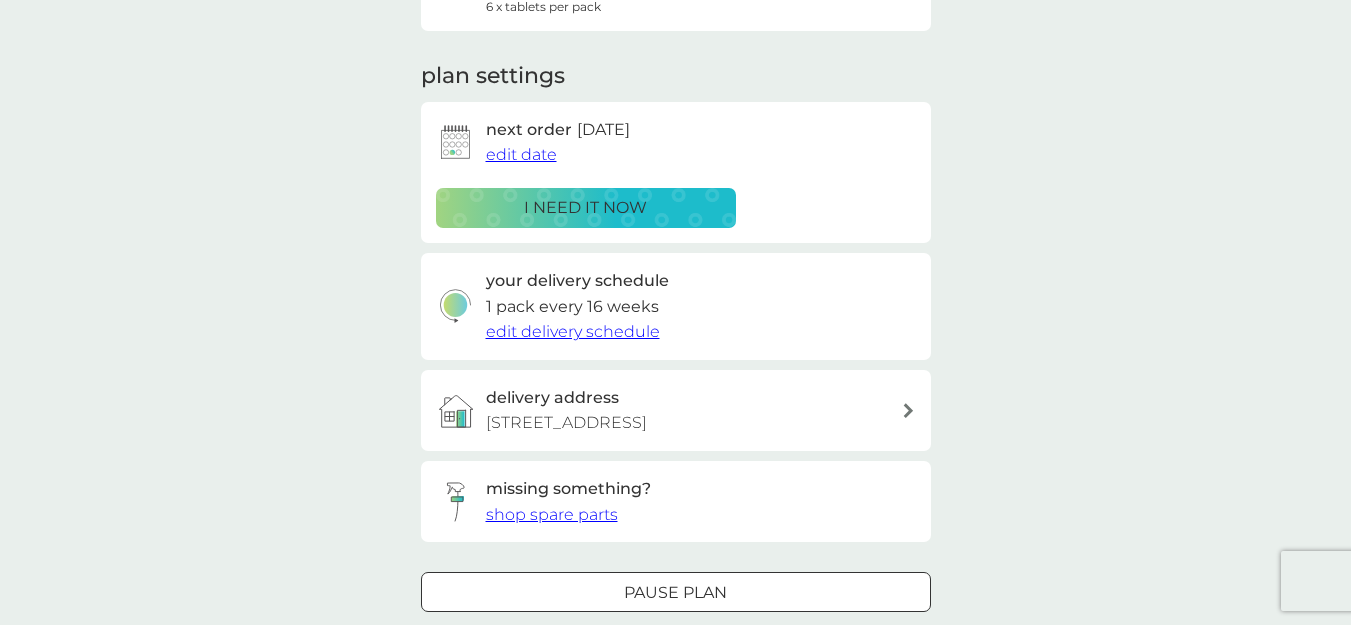 scroll, scrollTop: 0, scrollLeft: 0, axis: both 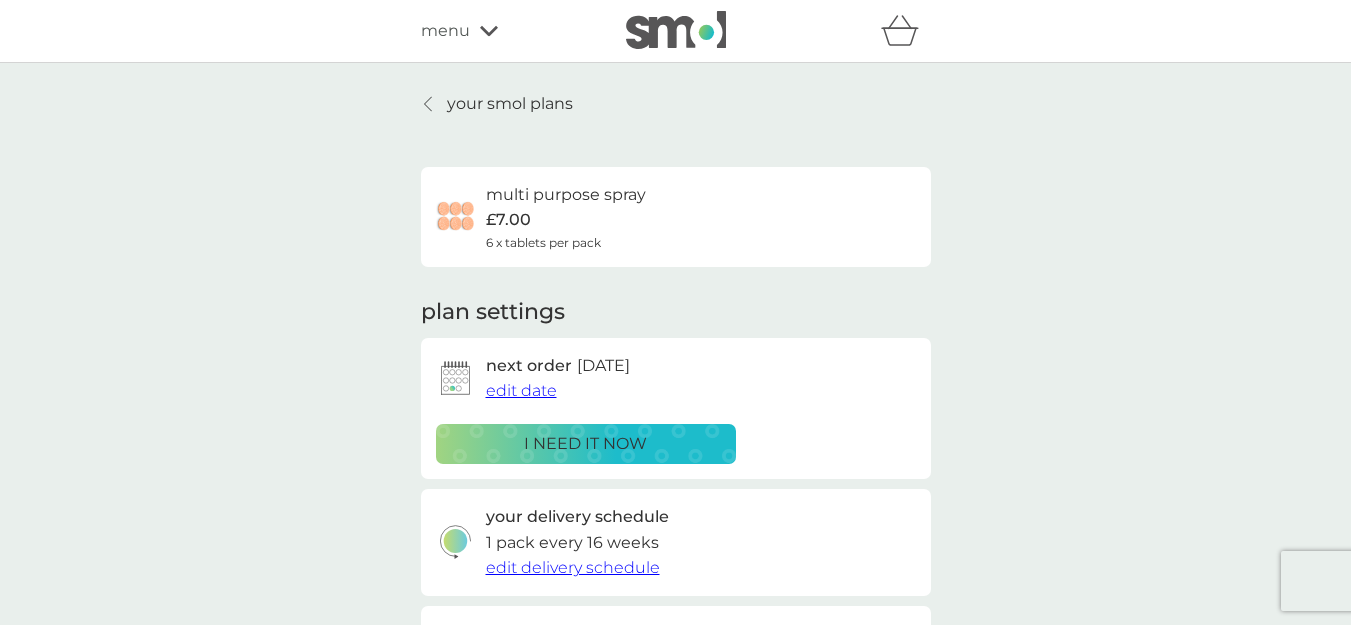 click on "edit delivery schedule" at bounding box center [573, 567] 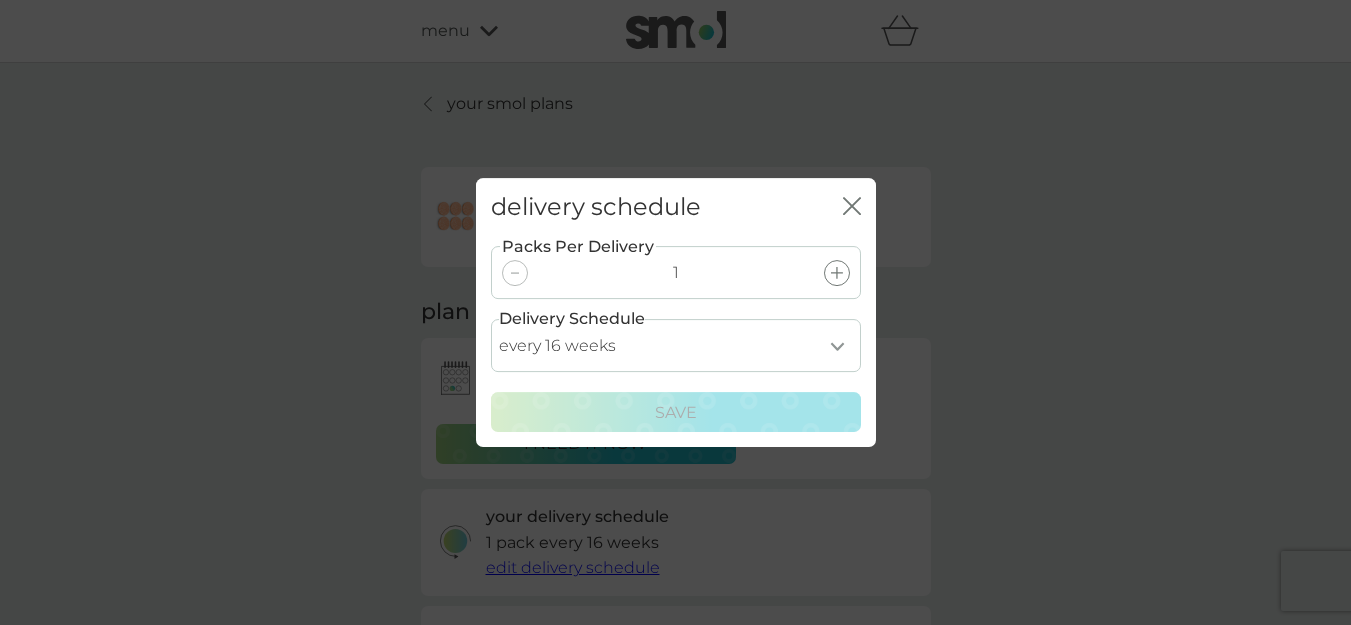 click on "every 1 week every 2 weeks every 3 weeks every 4 weeks every 5 weeks every 6 weeks every 7 weeks every 8 weeks every 9 weeks every 10 weeks every 11 weeks every 12 weeks every 13 weeks every 14 weeks every 15 weeks every 16 weeks every 17 weeks every 18 weeks every 19 weeks every 20 weeks every 21 weeks every 22 weeks every 23 weeks every 24 weeks every 25 weeks every 26 weeks every 27 weeks every 28 weeks every 29 weeks every 30 weeks every 31 weeks every 32 weeks every 33 weeks every 34 weeks every 35 weeks" at bounding box center [676, 345] 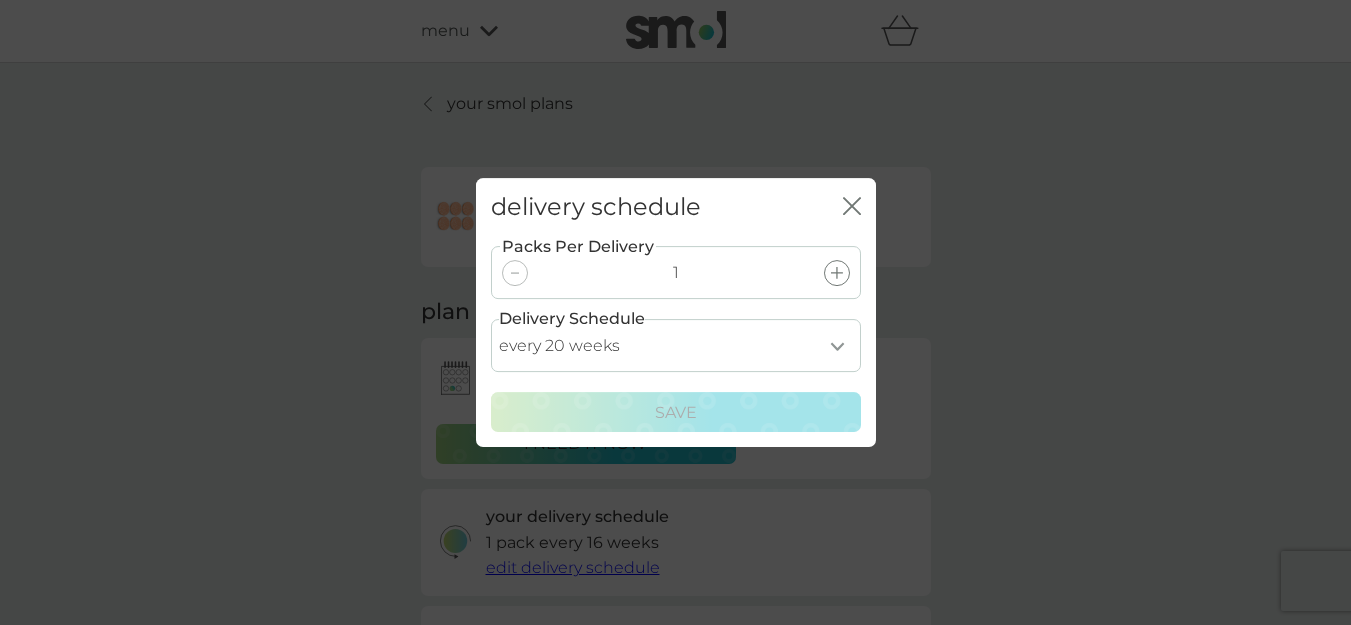 click on "every 1 week every 2 weeks every 3 weeks every 4 weeks every 5 weeks every 6 weeks every 7 weeks every 8 weeks every 9 weeks every 10 weeks every 11 weeks every 12 weeks every 13 weeks every 14 weeks every 15 weeks every 16 weeks every 17 weeks every 18 weeks every 19 weeks every 20 weeks every 21 weeks every 22 weeks every 23 weeks every 24 weeks every 25 weeks every 26 weeks every 27 weeks every 28 weeks every 29 weeks every 30 weeks every 31 weeks every 32 weeks every 33 weeks every 34 weeks every 35 weeks" at bounding box center [676, 345] 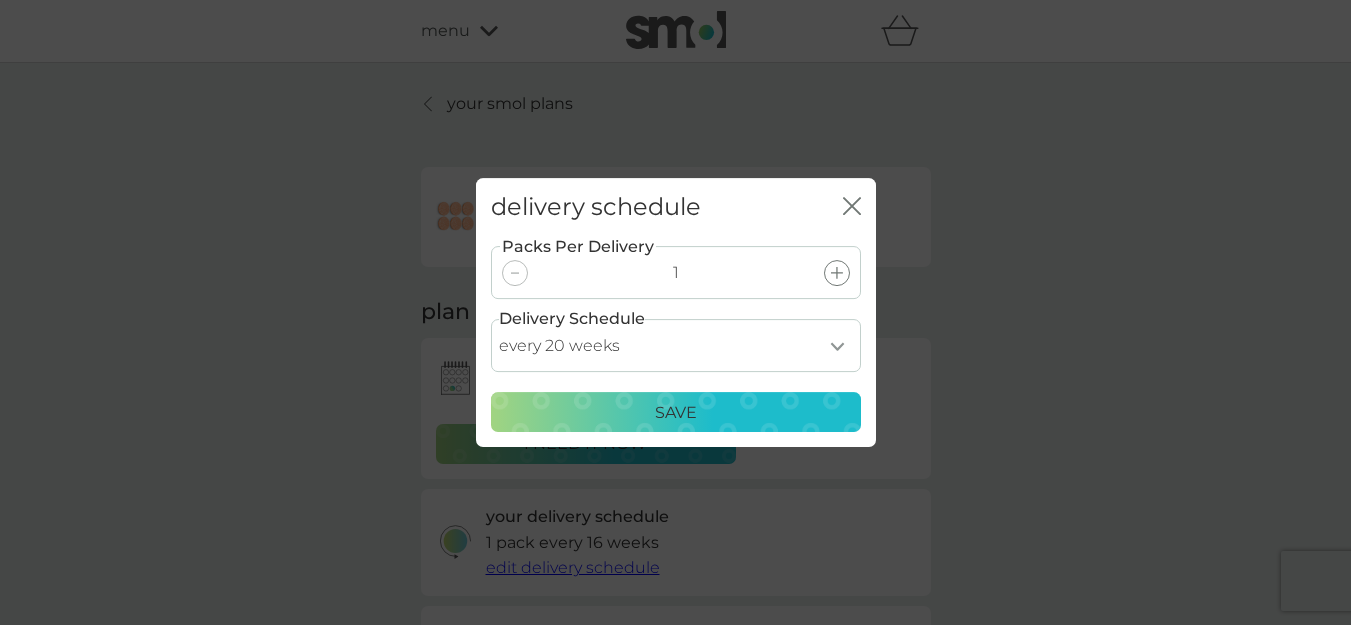 click on "Save" at bounding box center (676, 413) 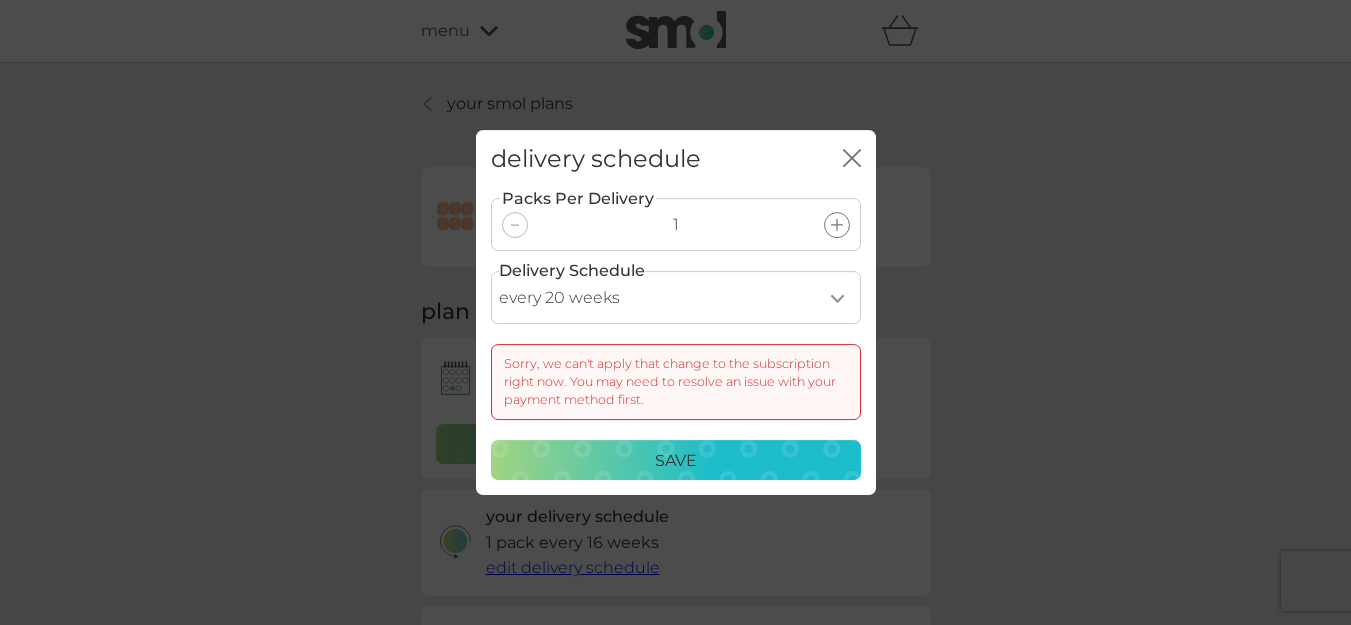 click on "Save" at bounding box center [676, 461] 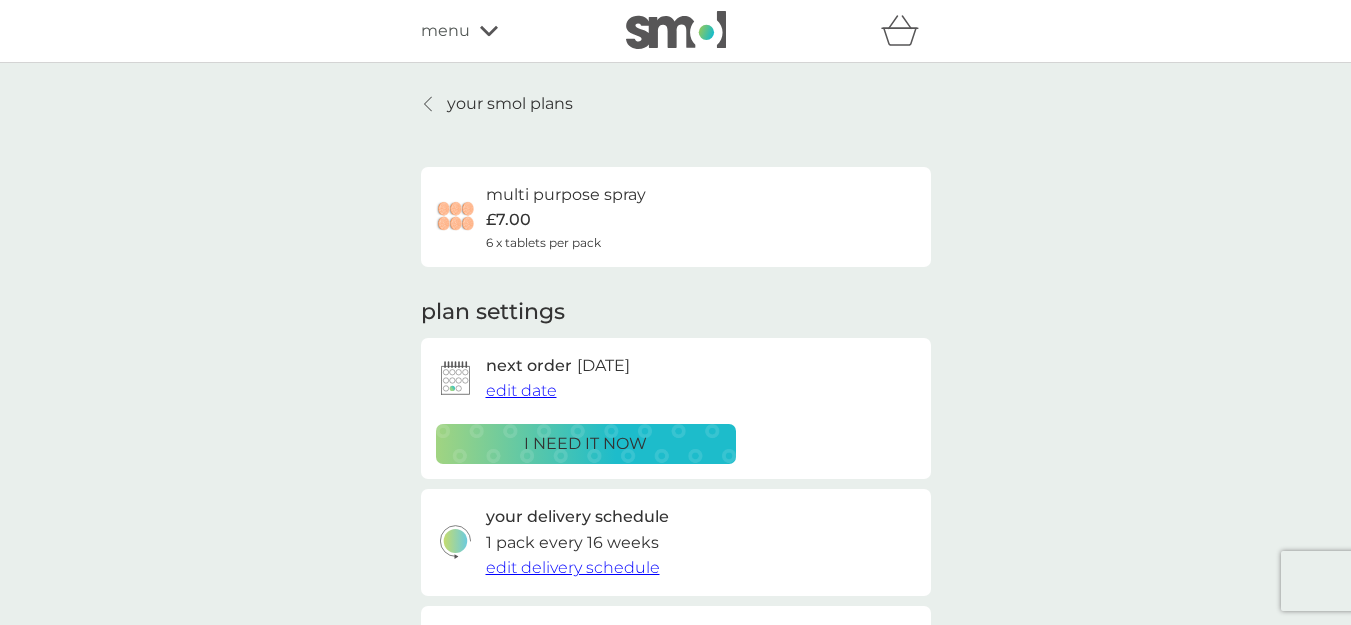 click on "edit date" at bounding box center [521, 390] 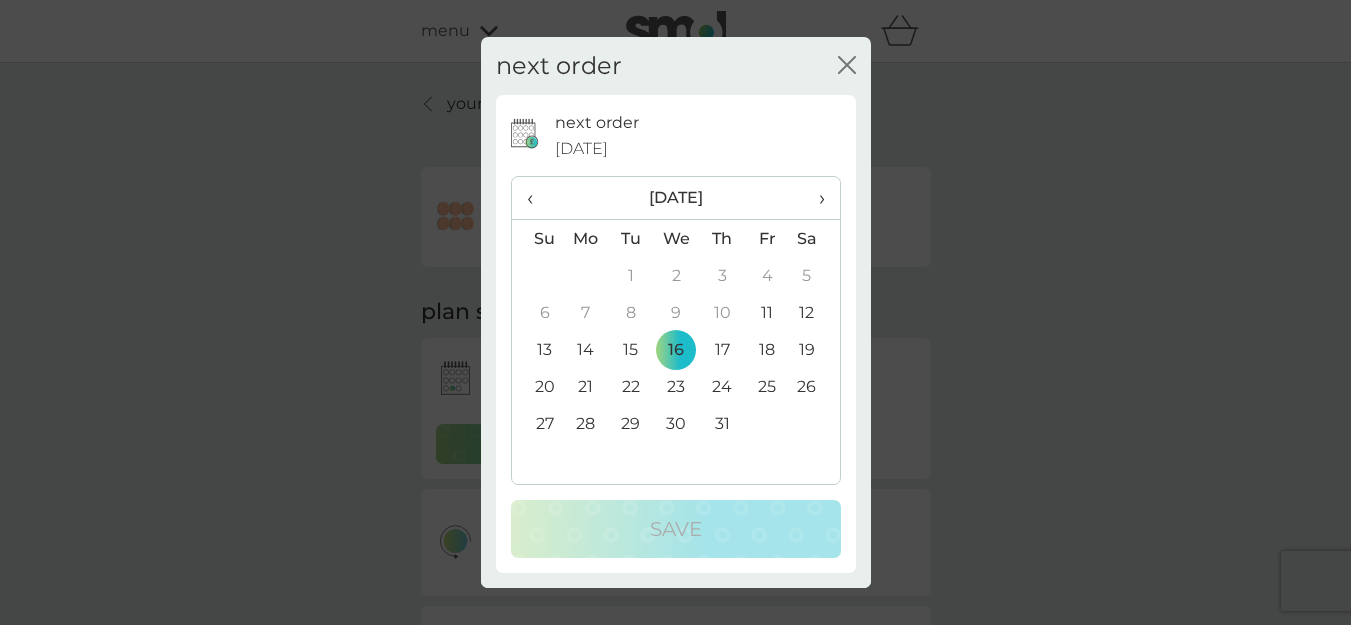 click on "›" at bounding box center (814, 198) 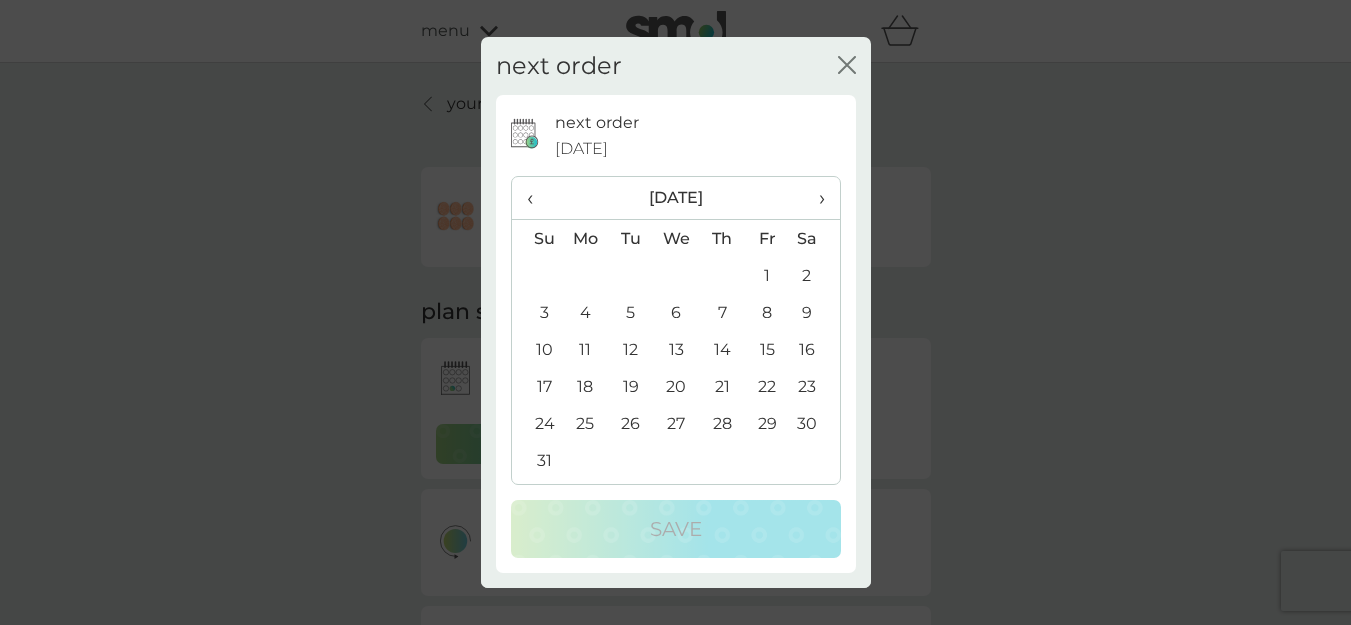 click on "›" at bounding box center (814, 198) 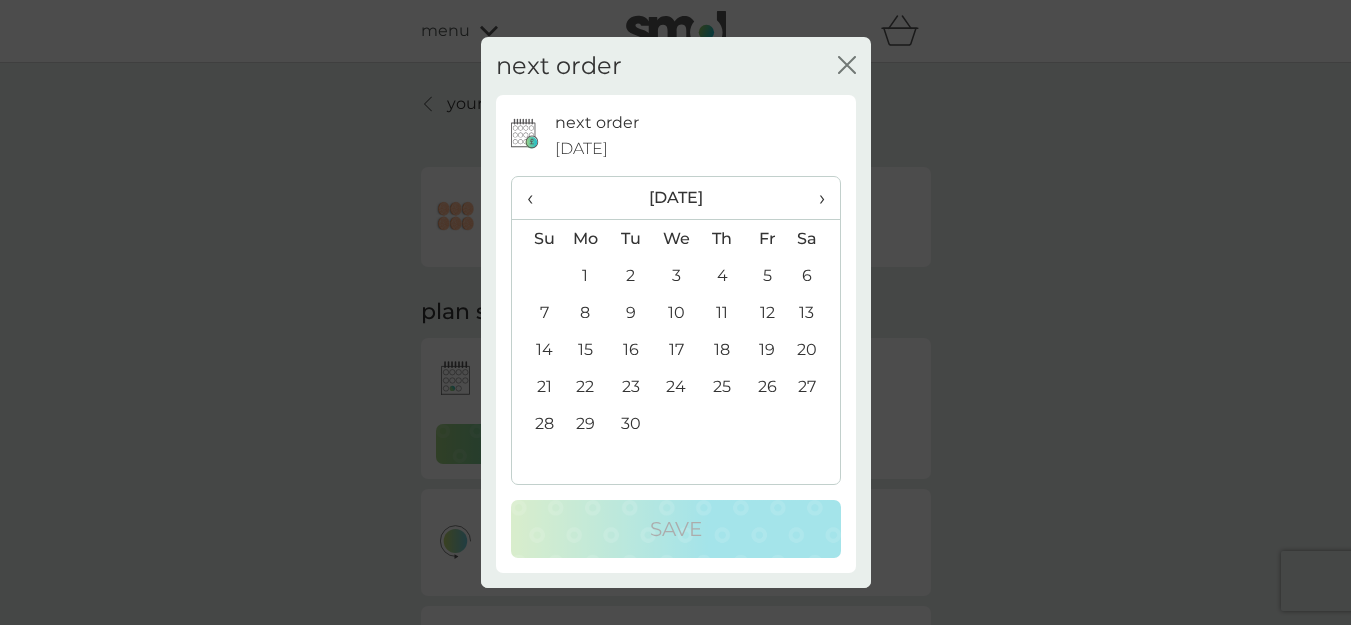 click on "1" at bounding box center (586, 275) 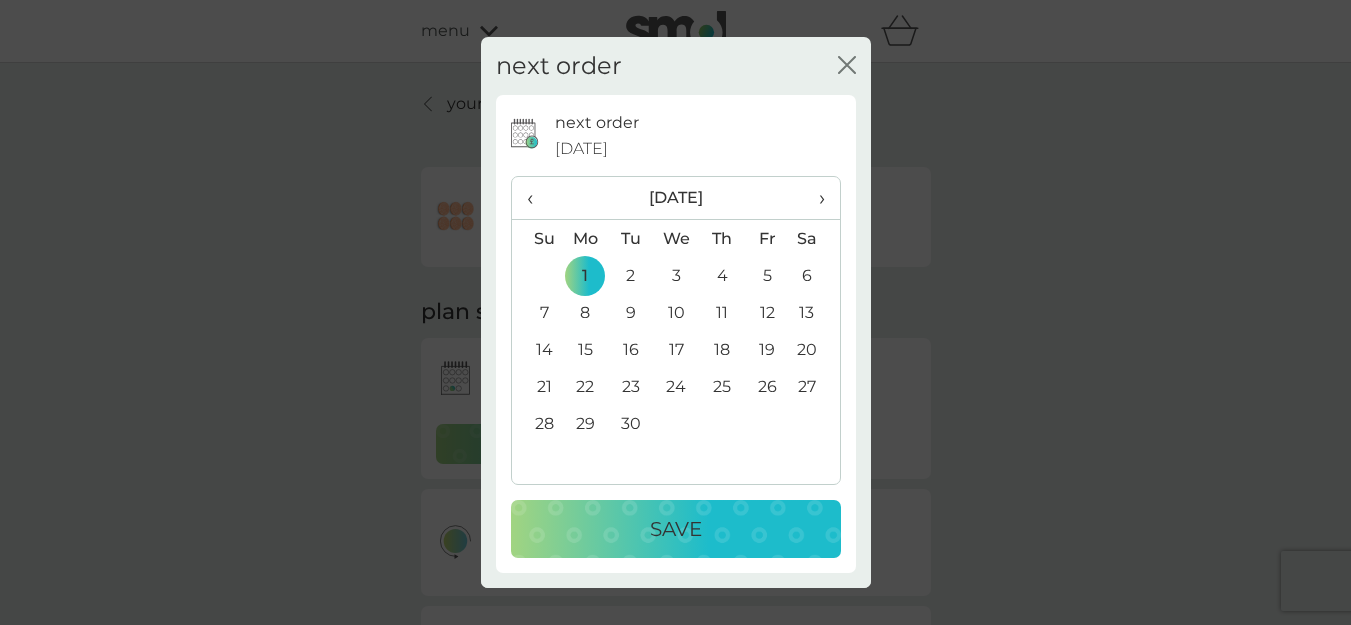 click on "Save" at bounding box center [676, 529] 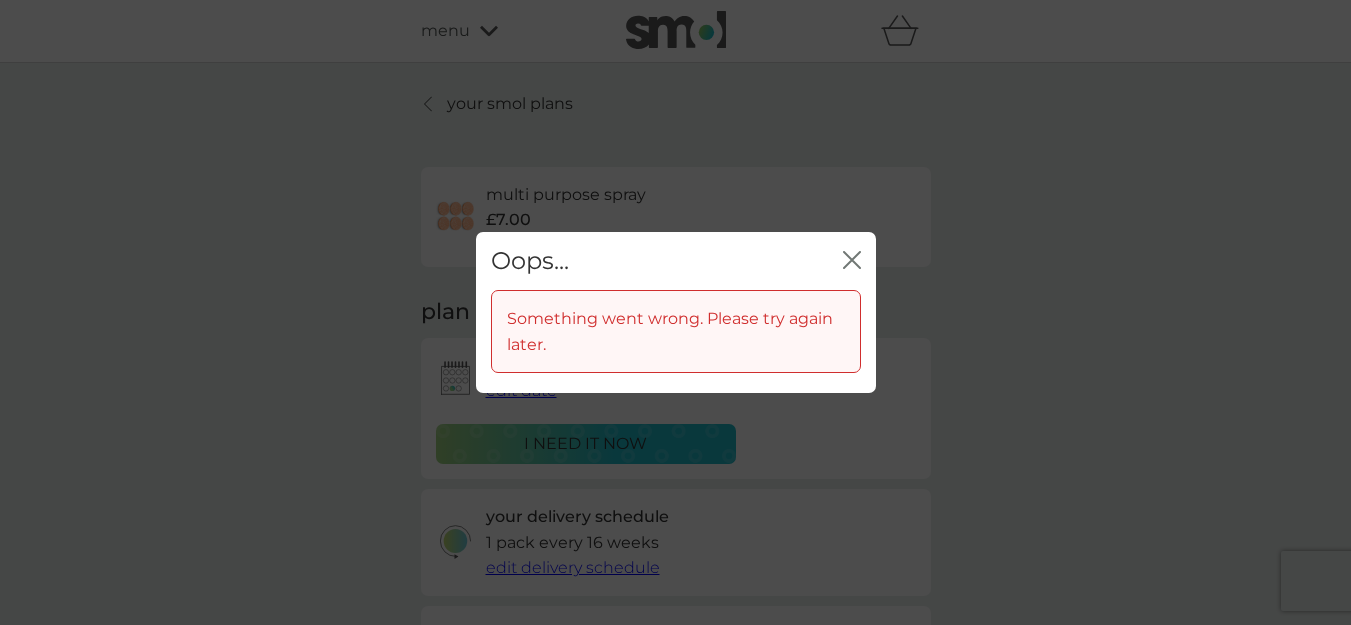 click on "close" 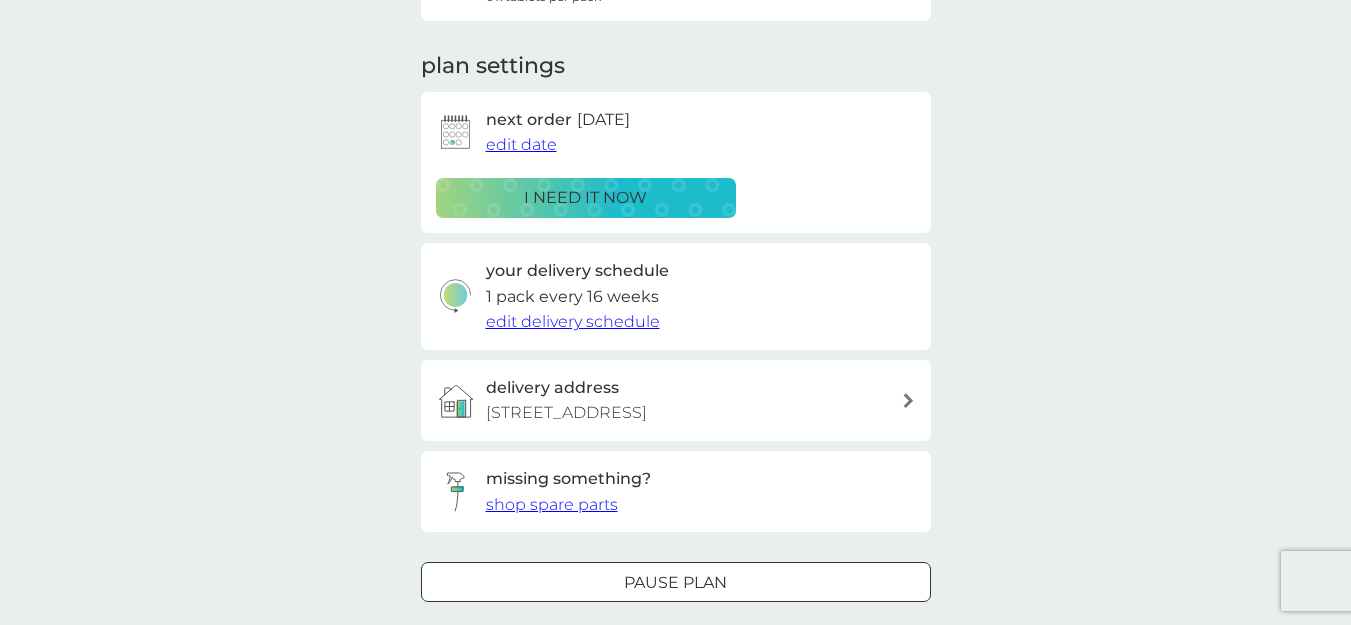 scroll, scrollTop: 270, scrollLeft: 0, axis: vertical 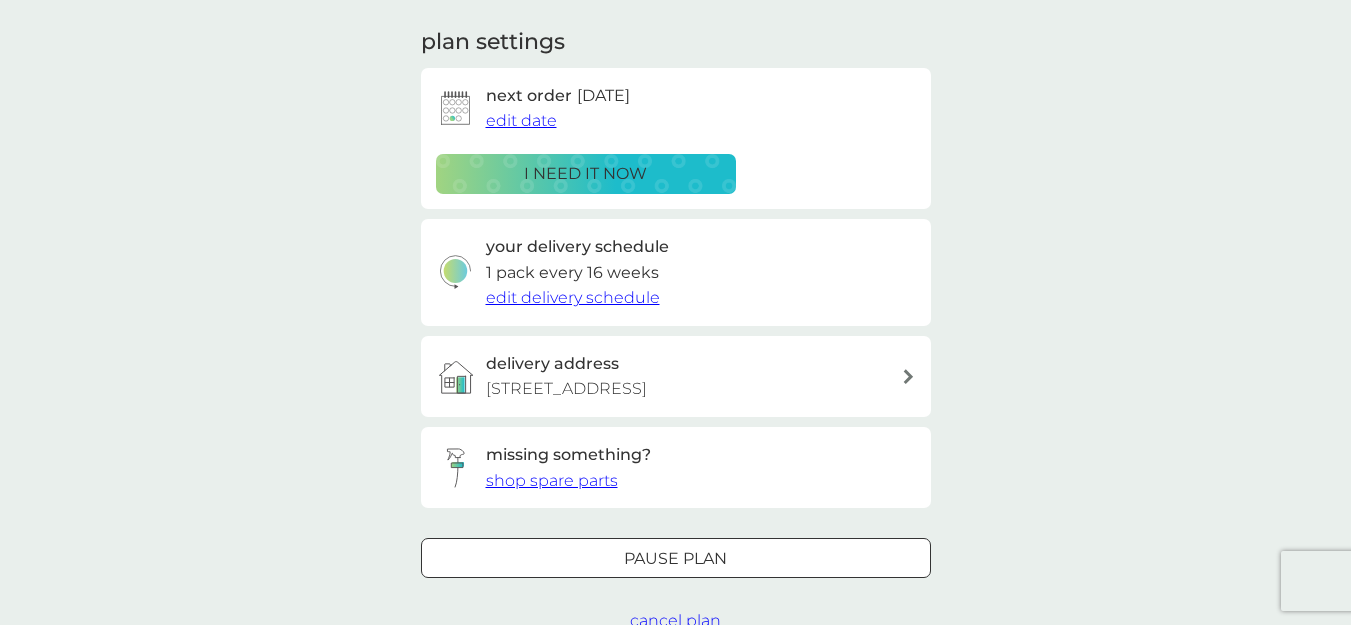 click on "edit date" at bounding box center [521, 120] 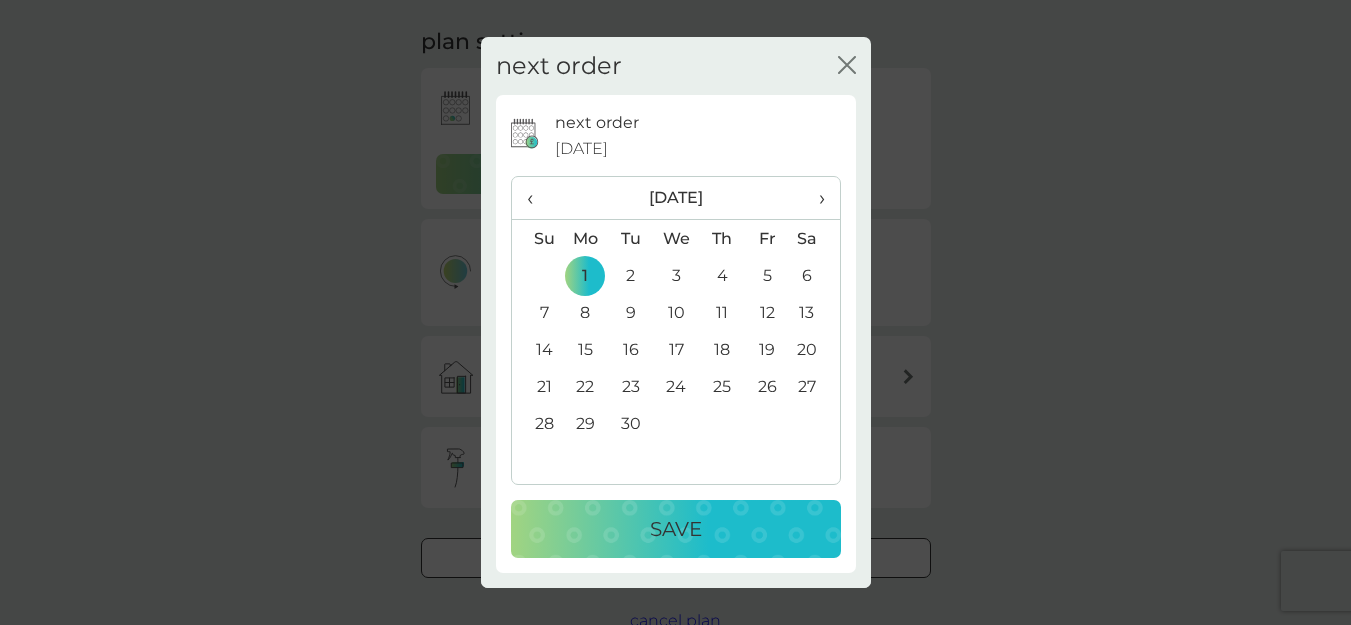 click on "Save" at bounding box center (676, 529) 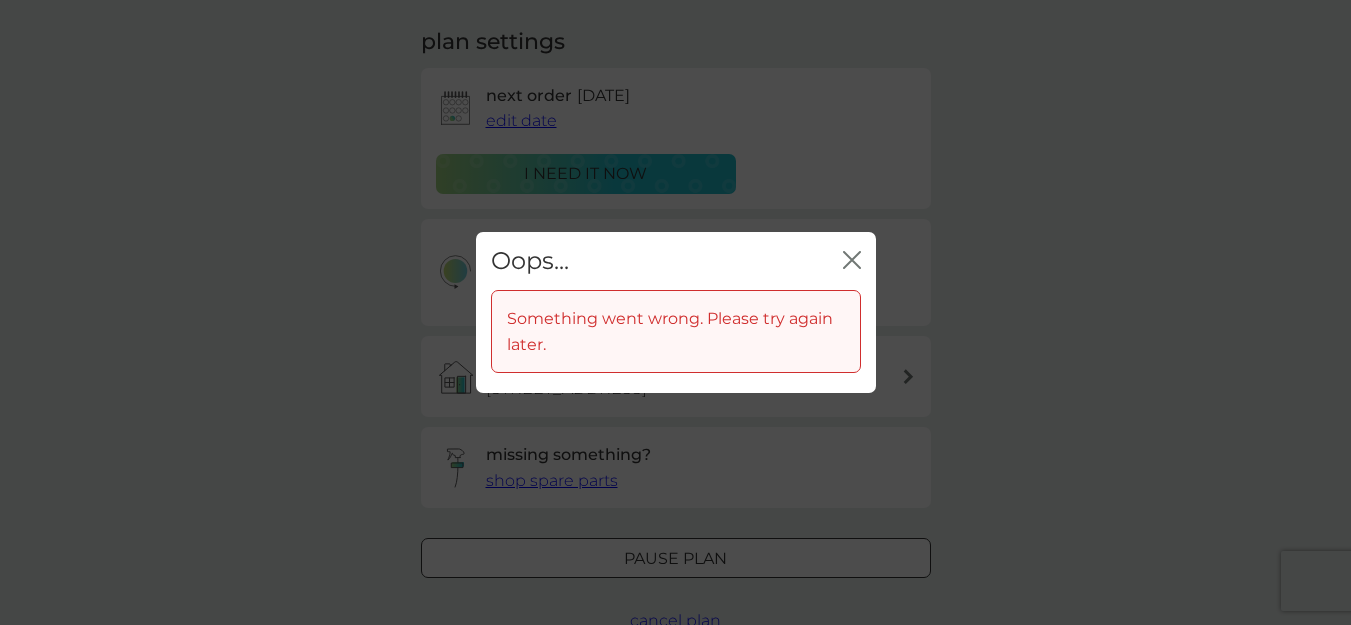 click on "close" 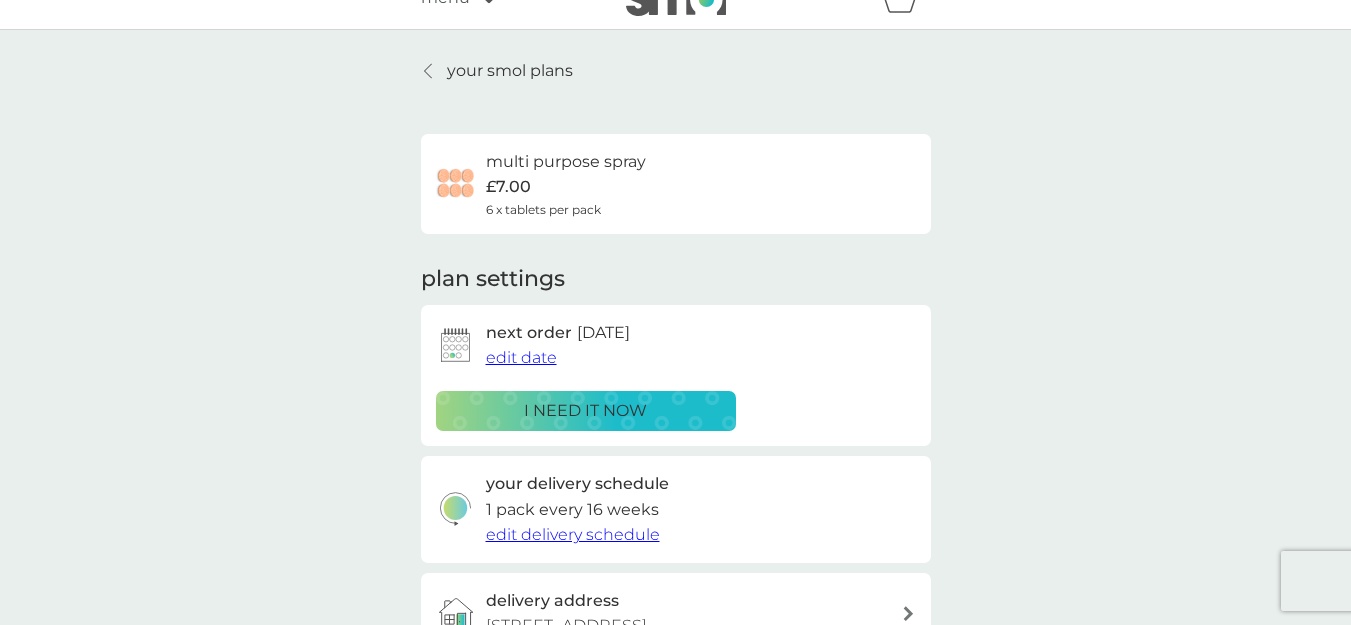 scroll, scrollTop: 0, scrollLeft: 0, axis: both 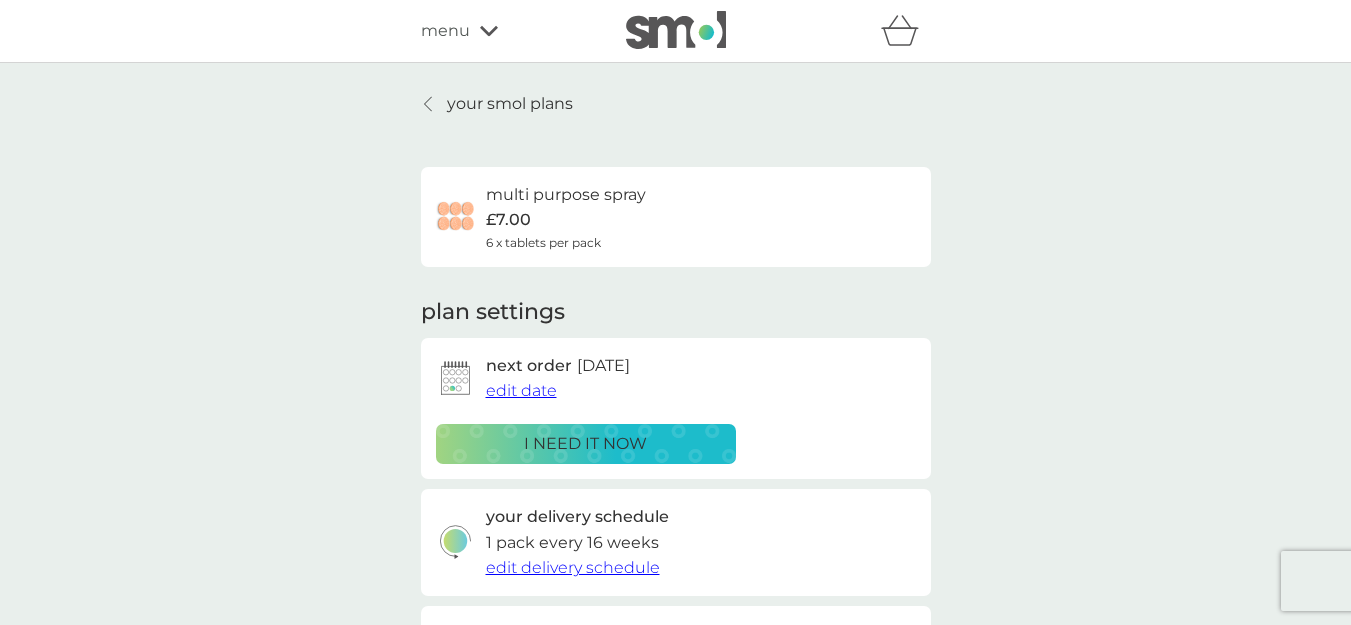 click 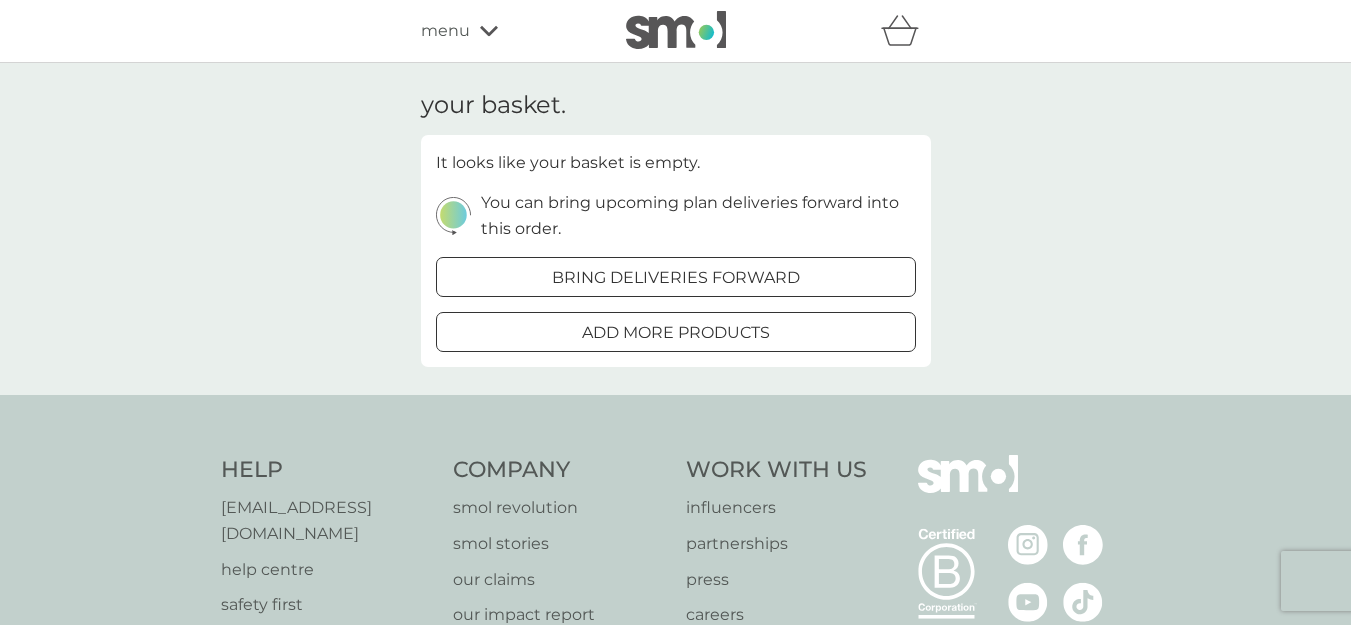 click 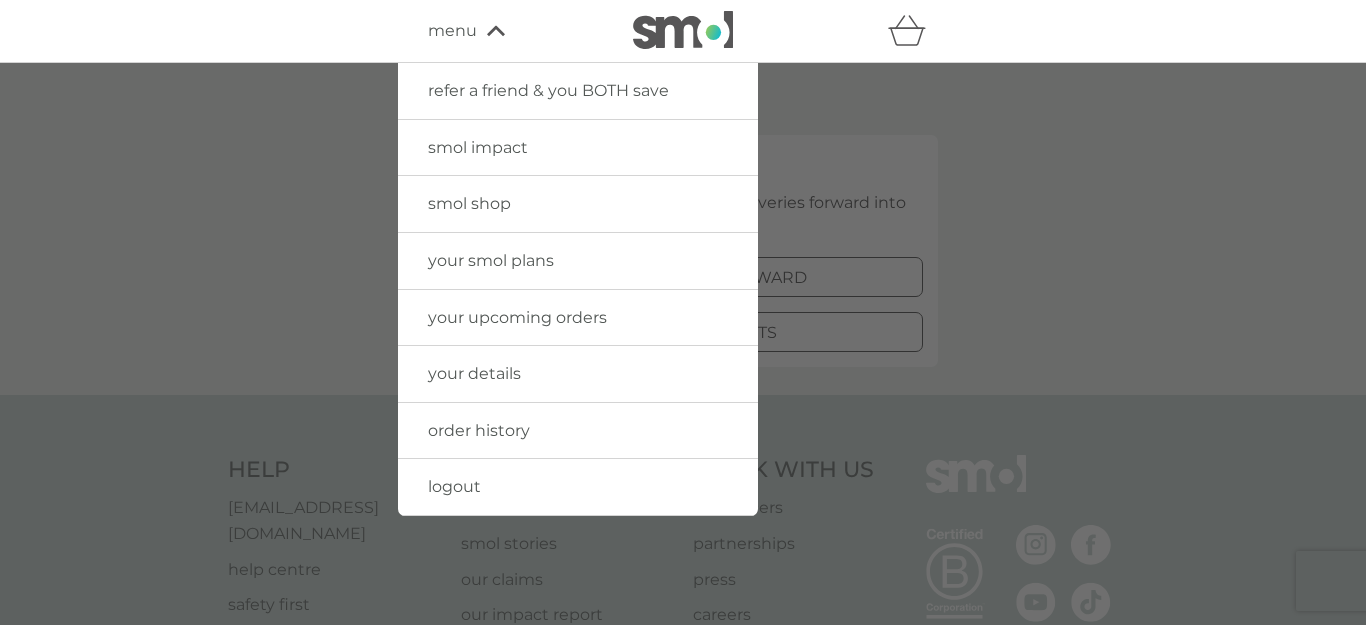 click on "your details" at bounding box center (474, 373) 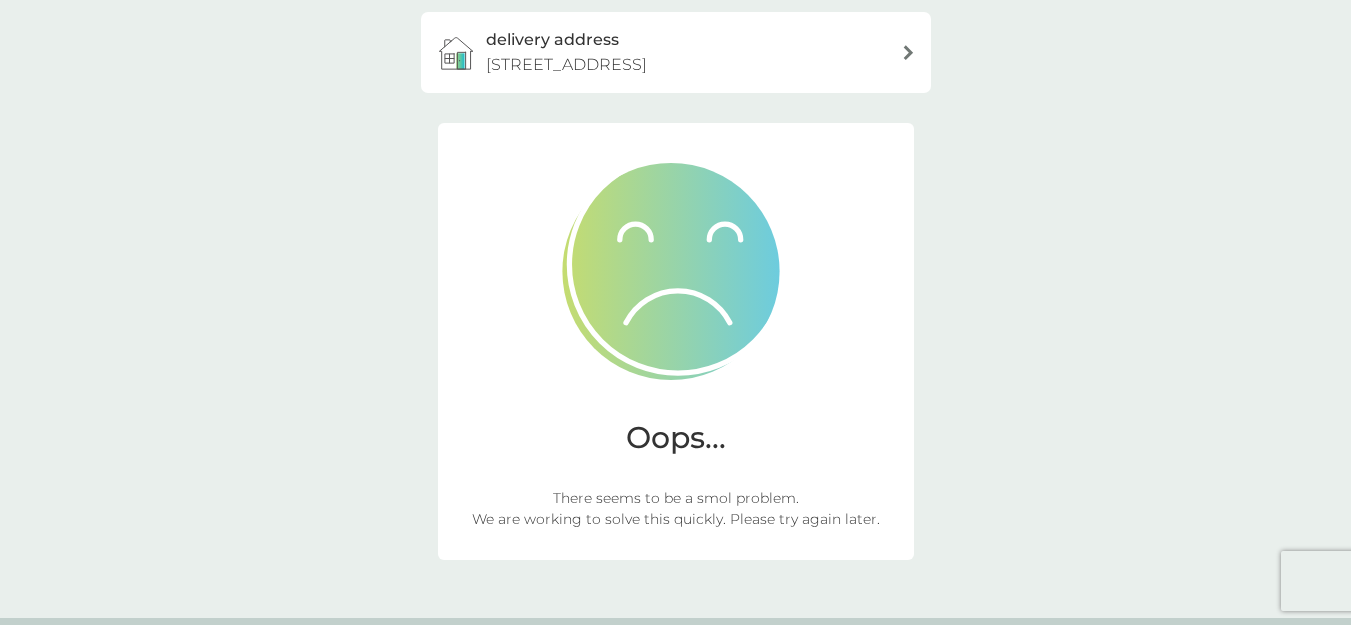 scroll, scrollTop: 374, scrollLeft: 0, axis: vertical 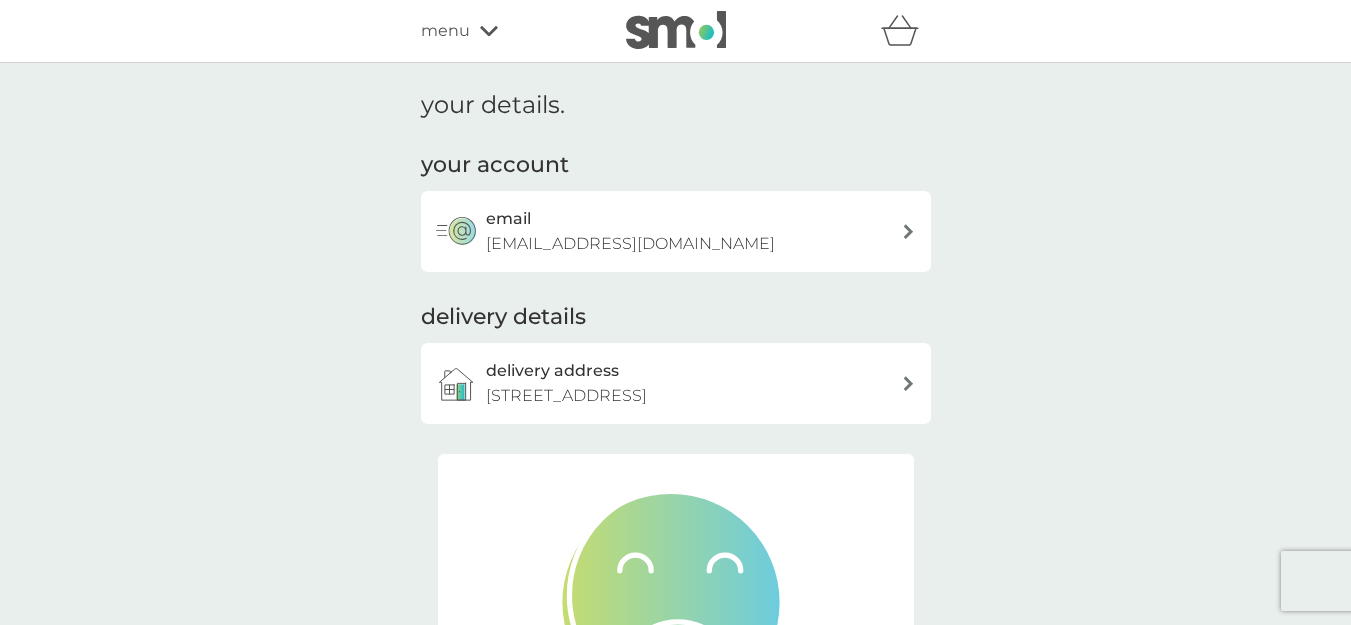 click 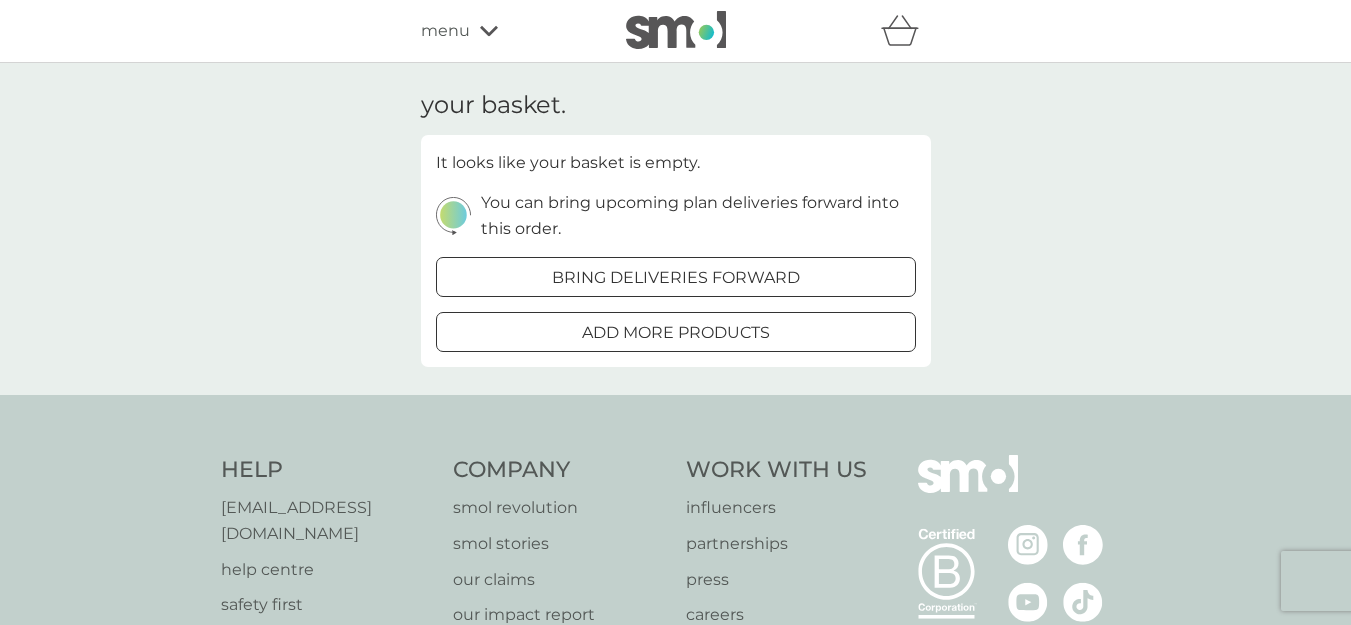 click 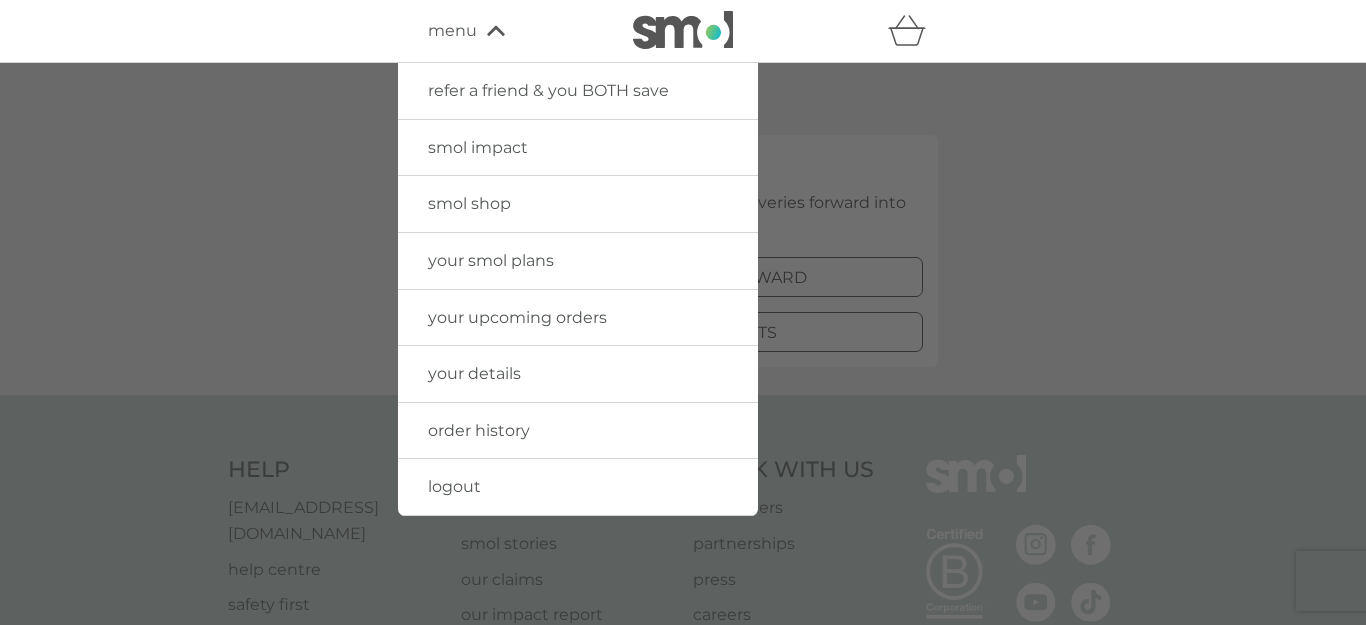 click on "your upcoming orders" at bounding box center [517, 317] 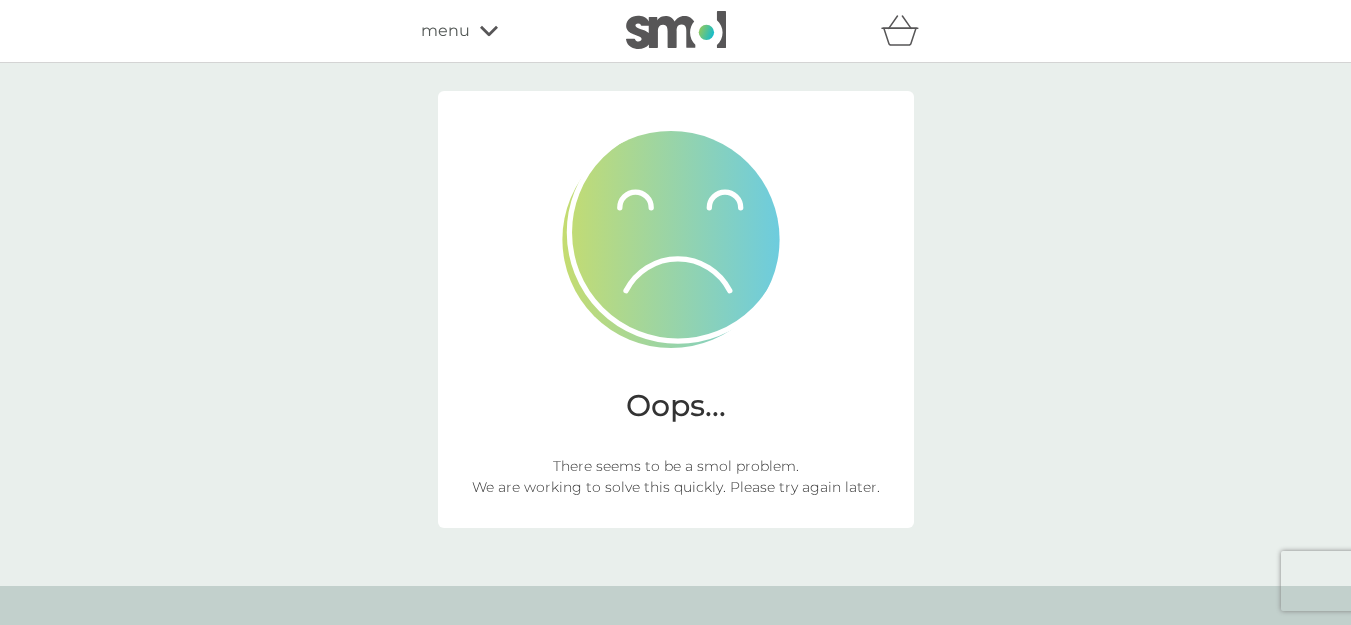 click 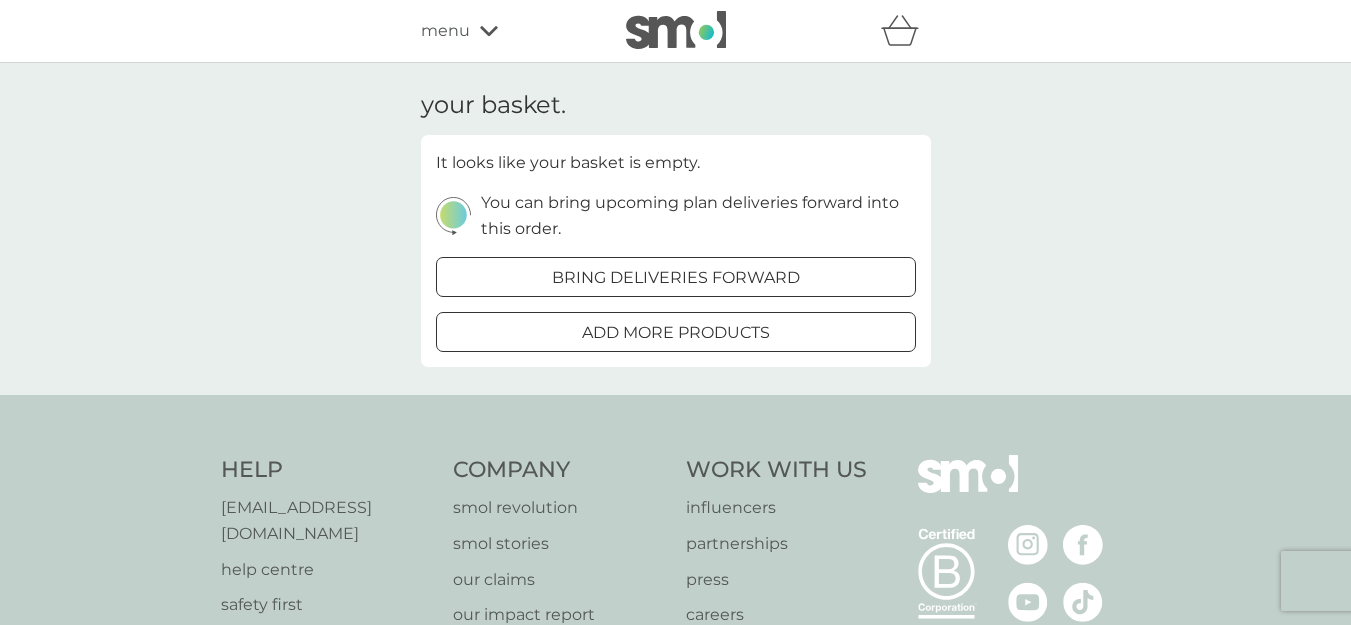 click 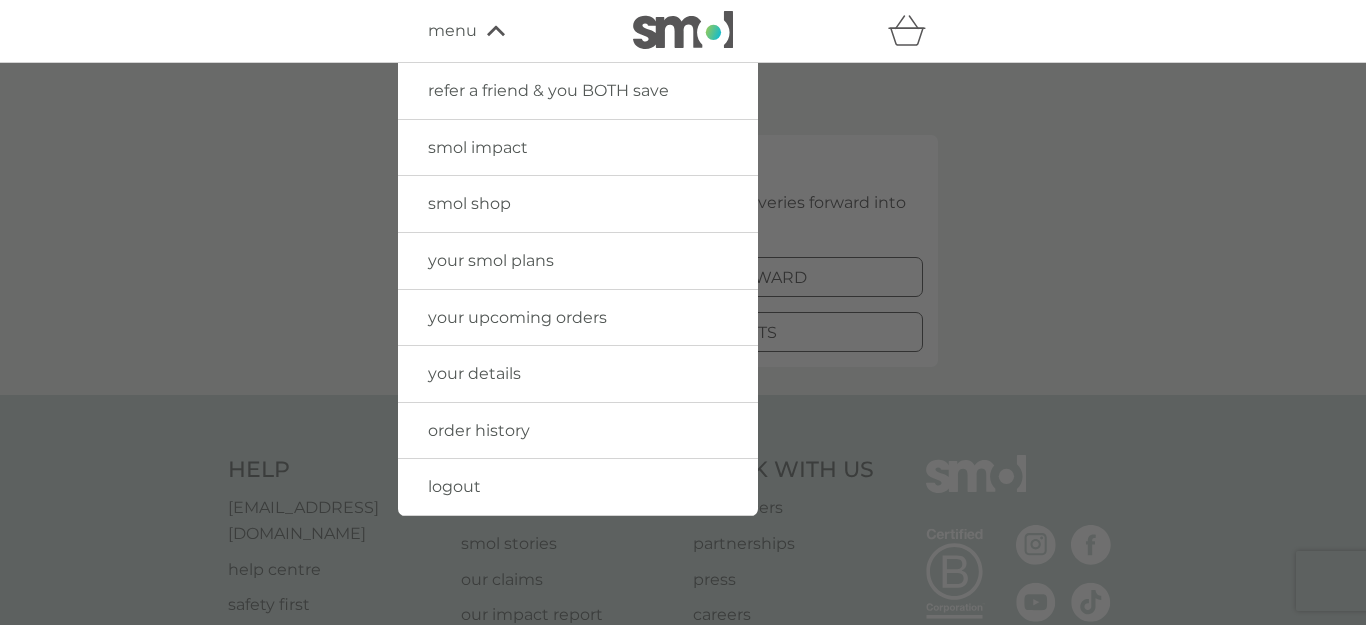 click on "your smol plans" at bounding box center [491, 260] 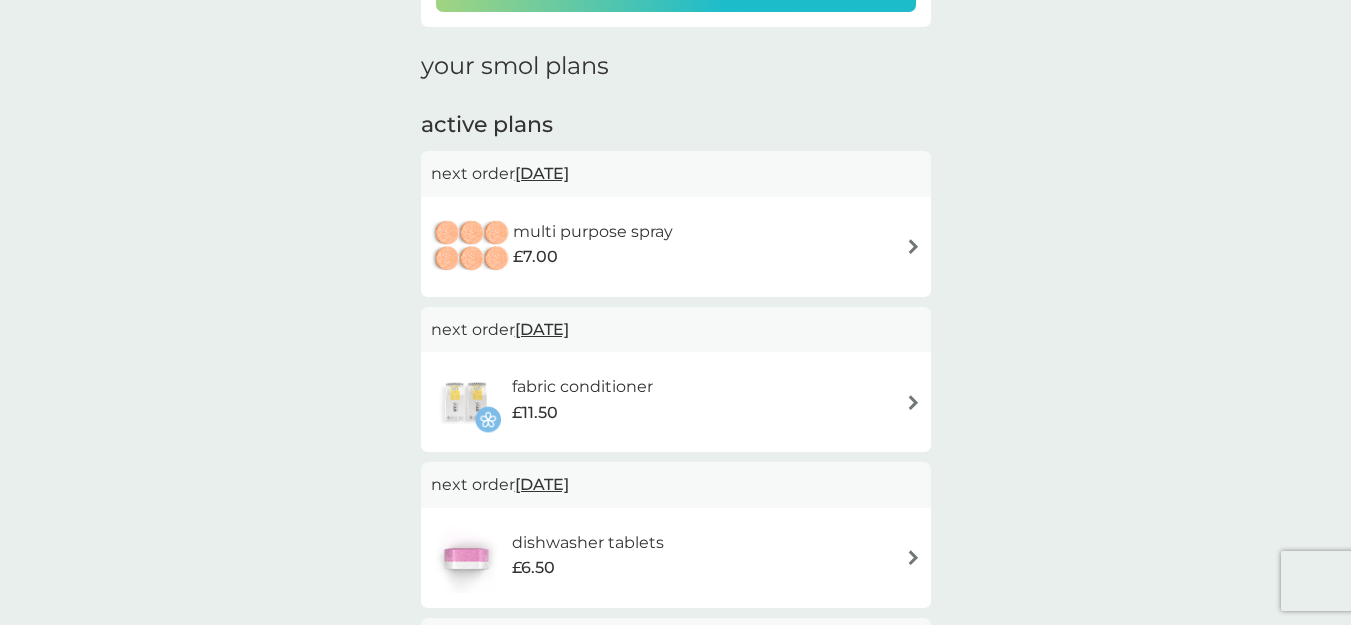 scroll, scrollTop: 263, scrollLeft: 0, axis: vertical 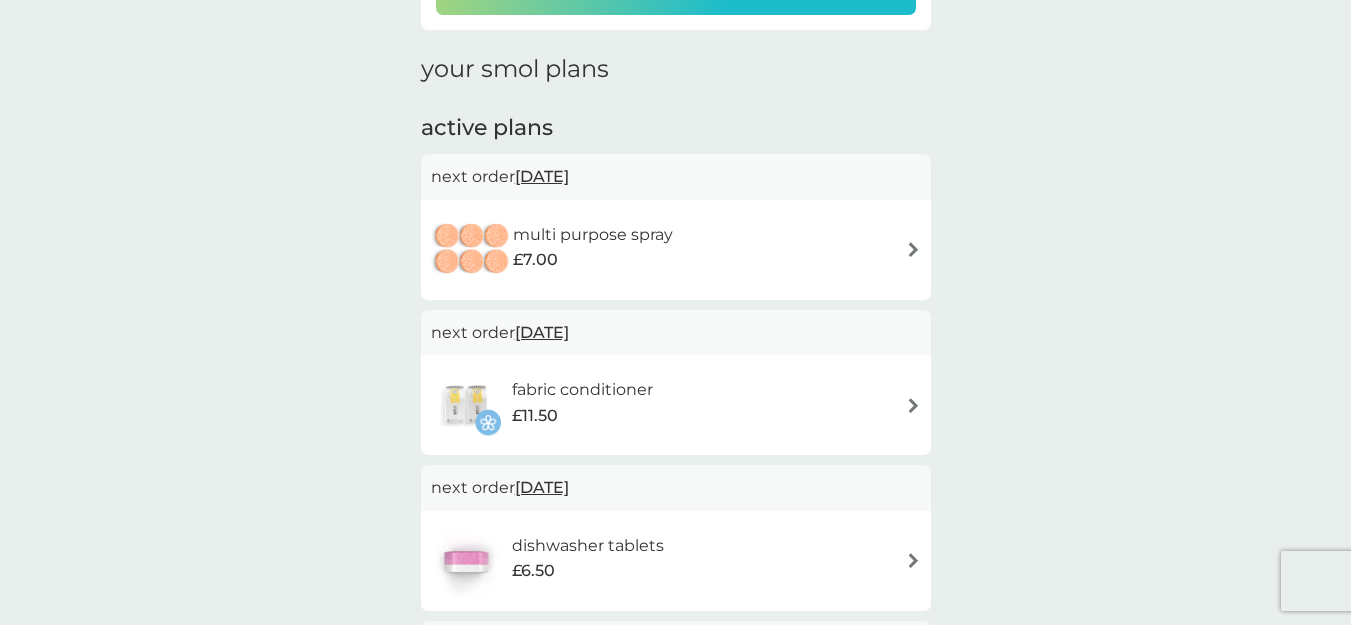 click on "[DATE]" at bounding box center (542, 176) 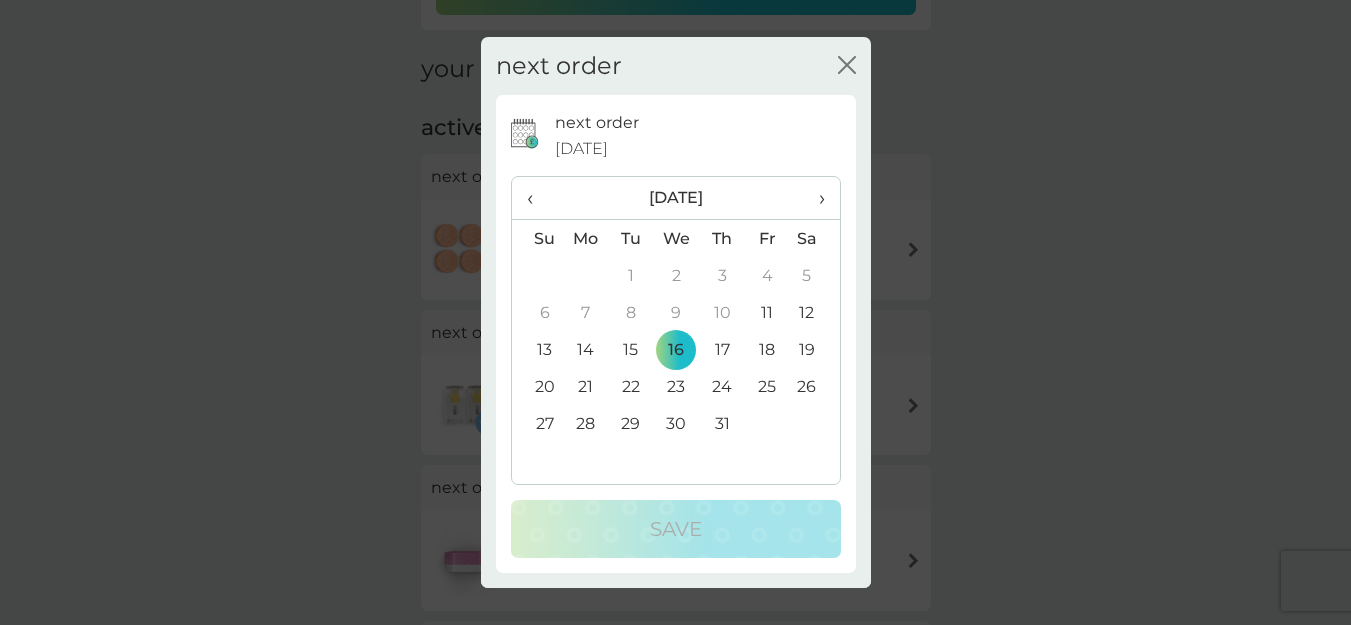 click on "›" at bounding box center [814, 198] 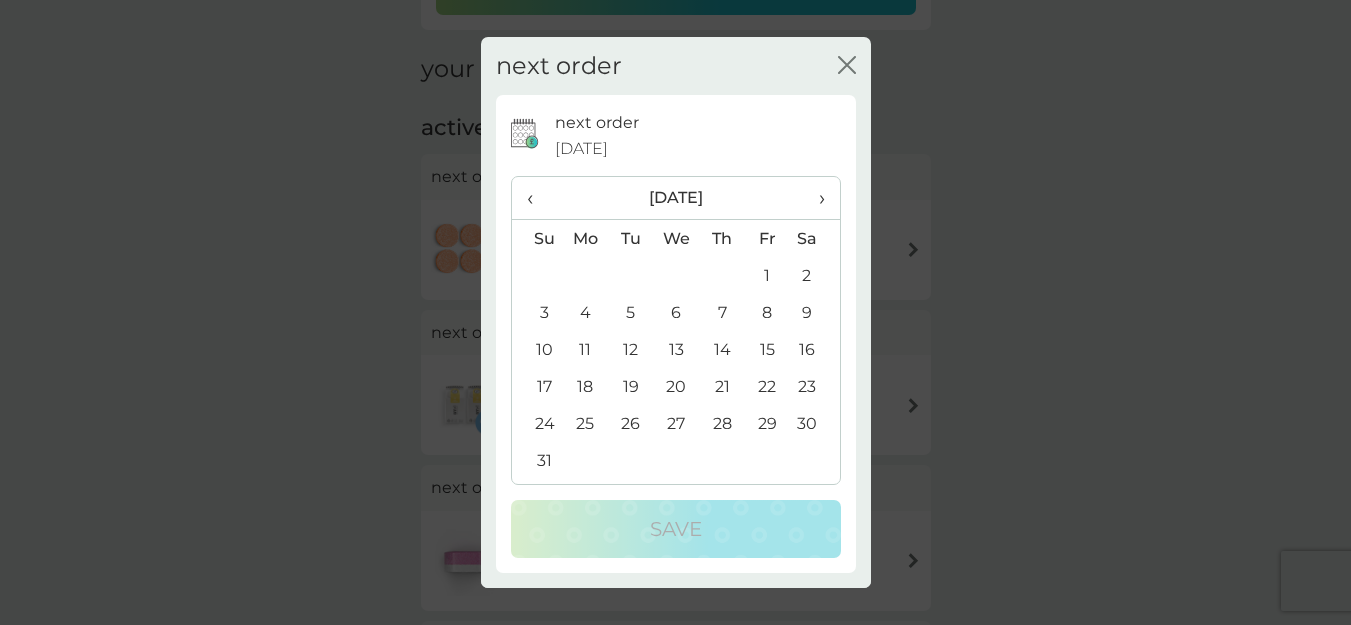 click on "›" at bounding box center [814, 198] 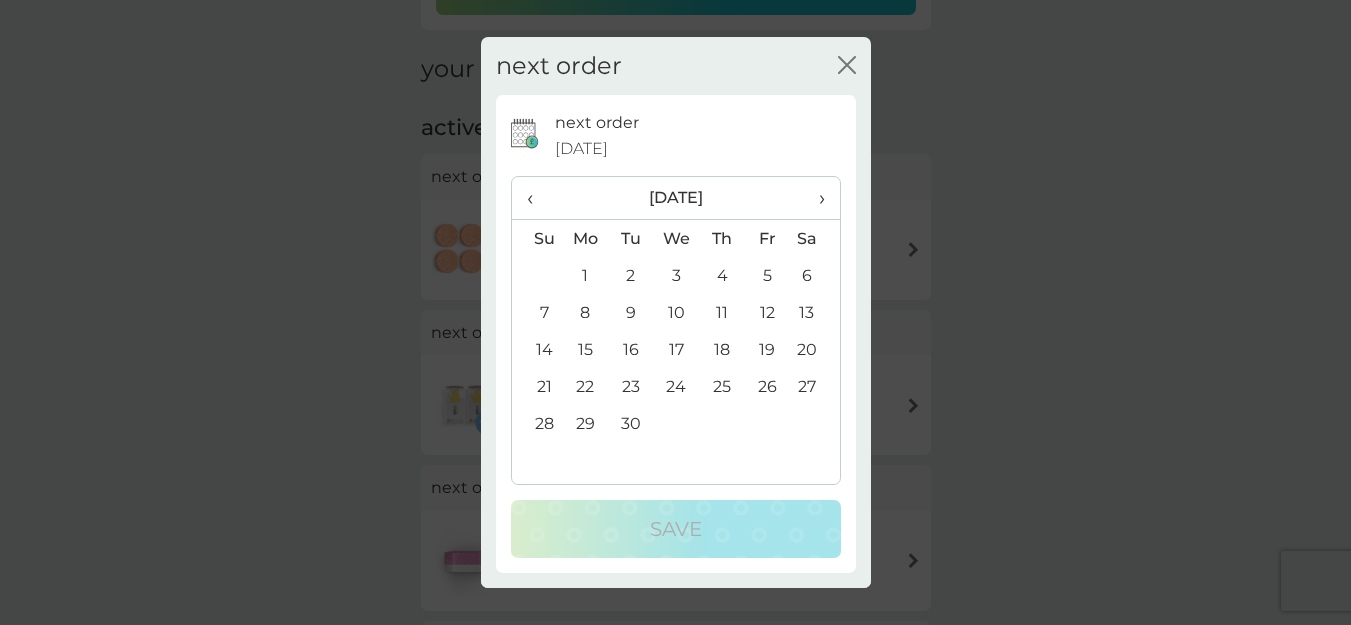 click on "1" at bounding box center [586, 275] 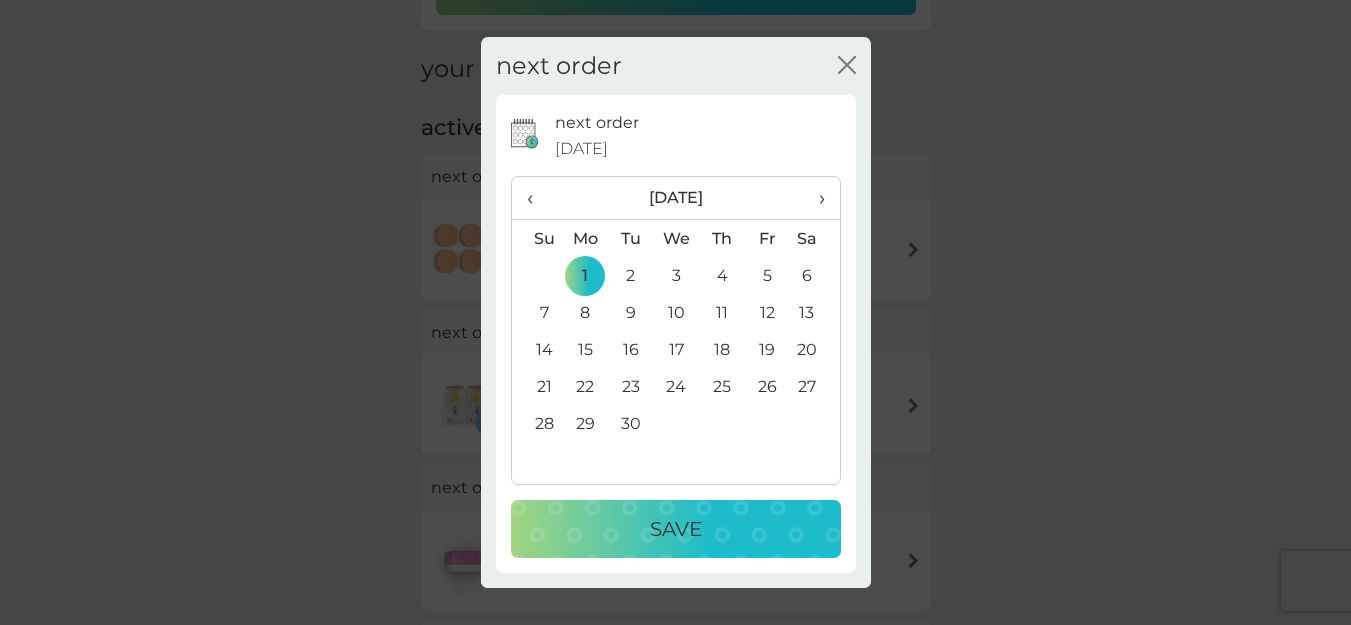 click on "Save" at bounding box center [676, 529] 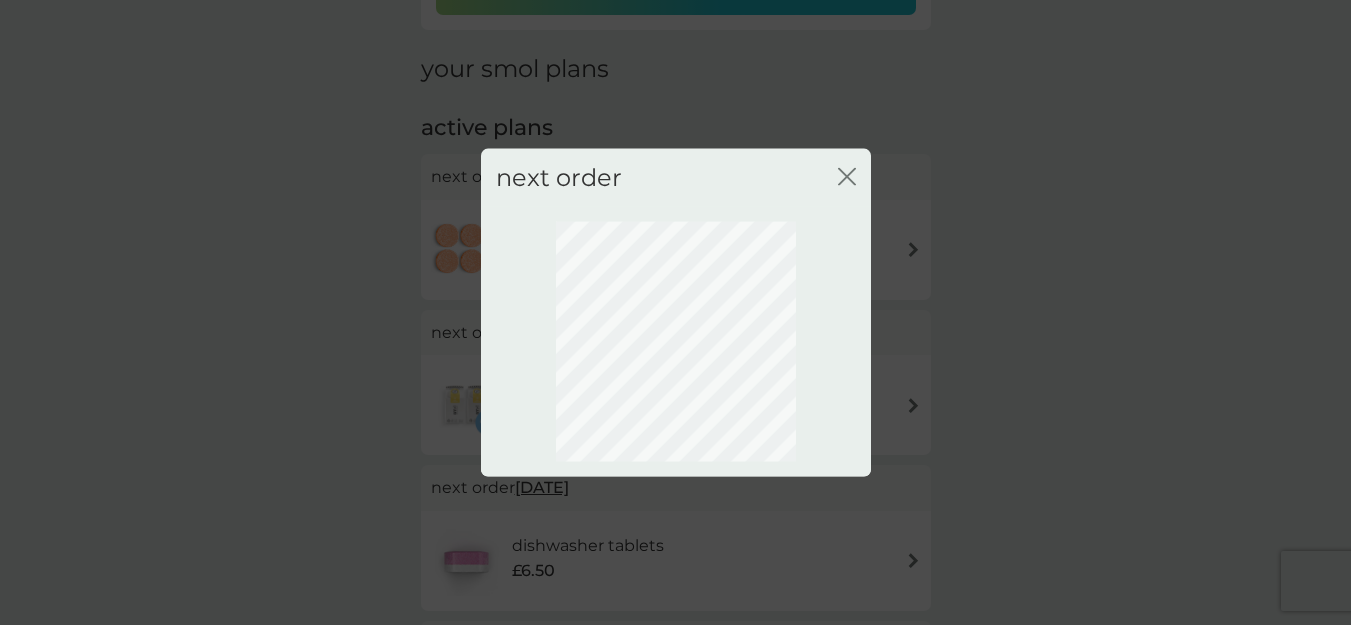 scroll, scrollTop: 214, scrollLeft: 0, axis: vertical 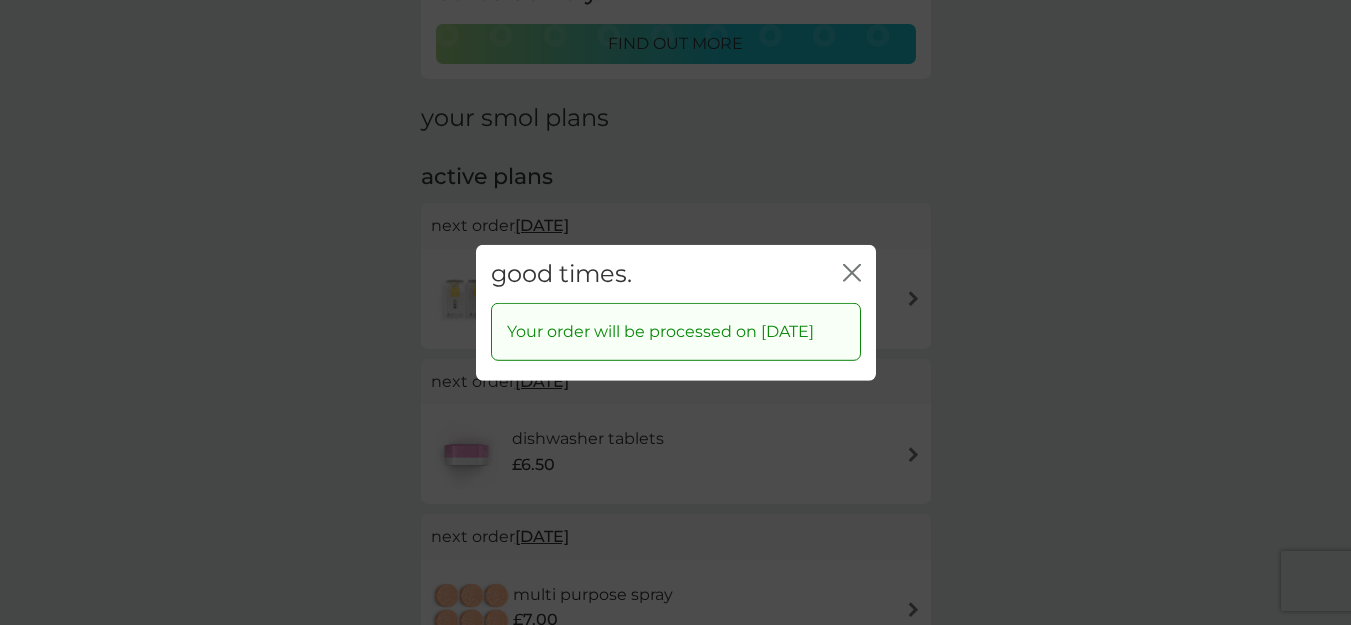 click on "close" 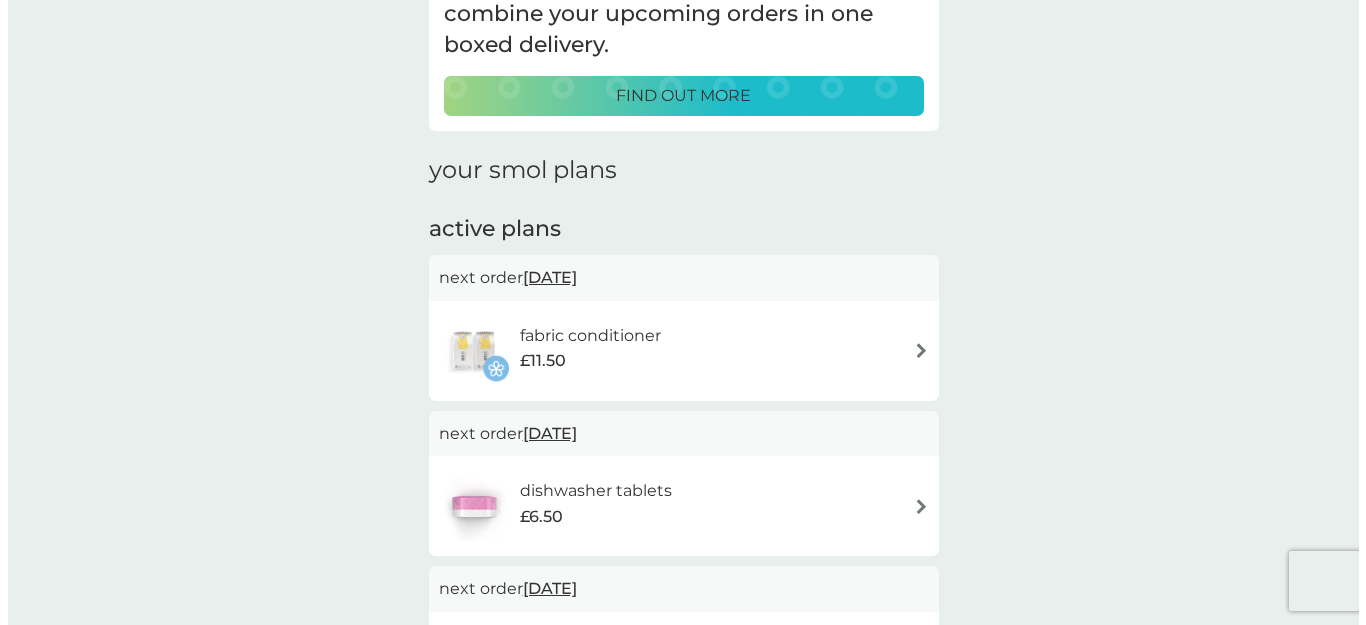 scroll, scrollTop: 0, scrollLeft: 0, axis: both 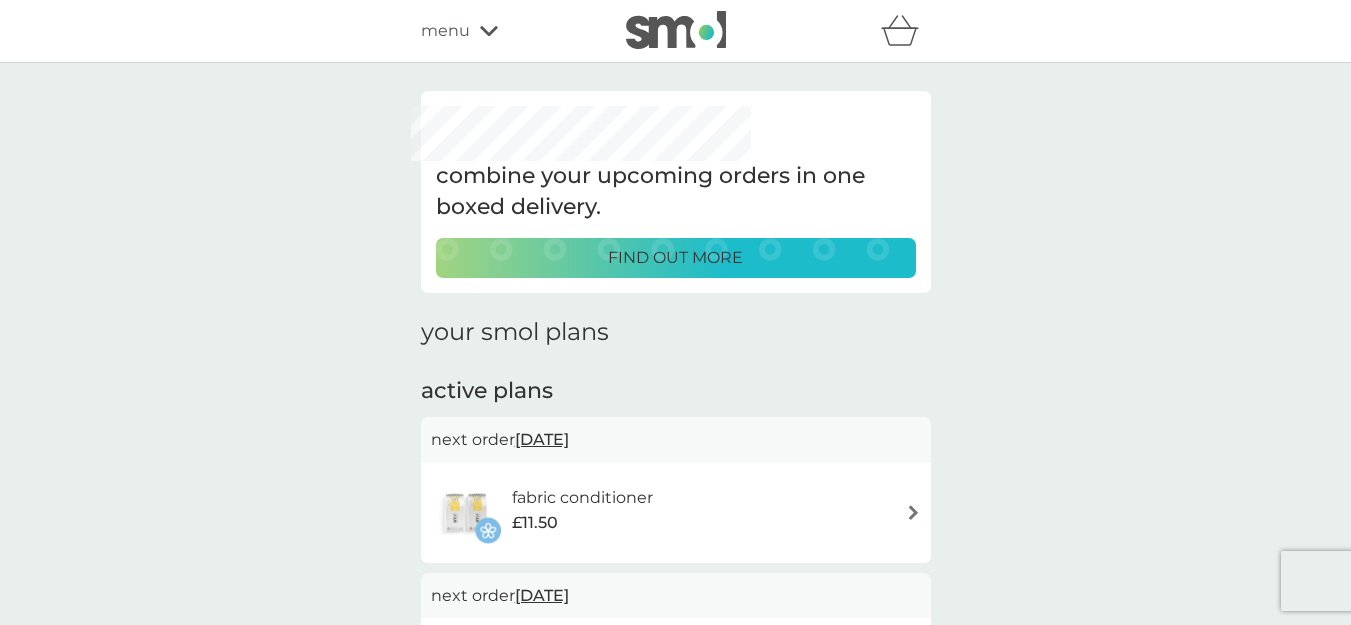 click 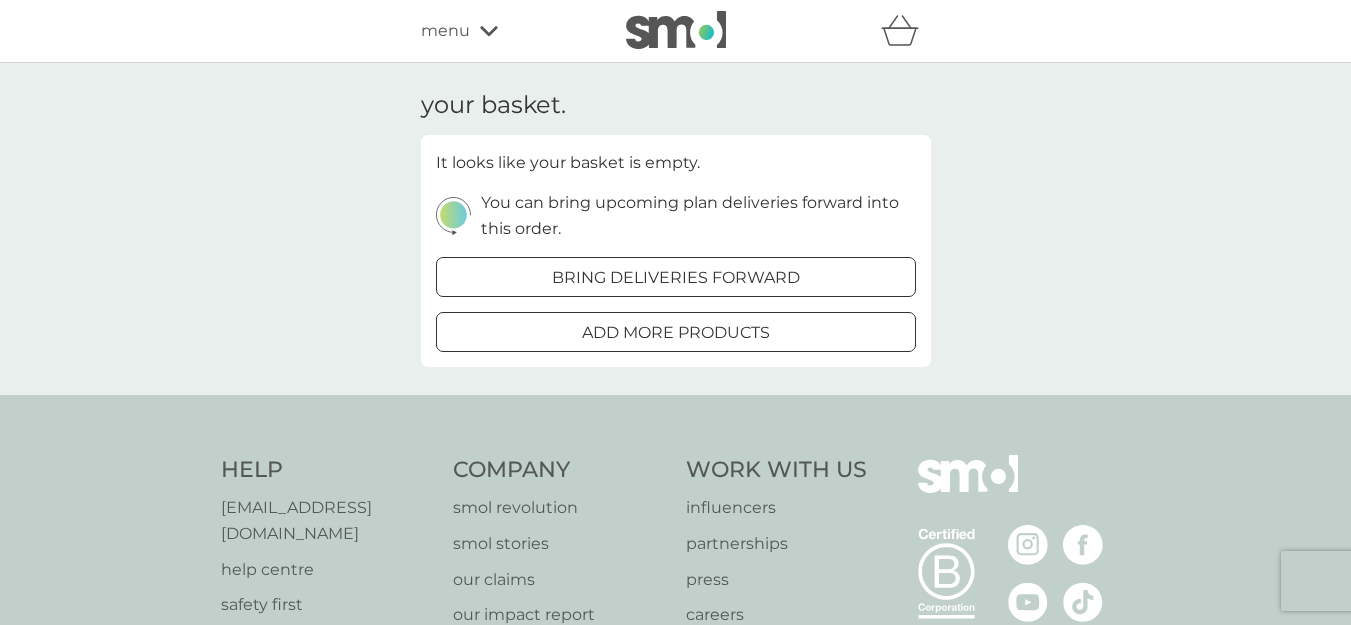 click 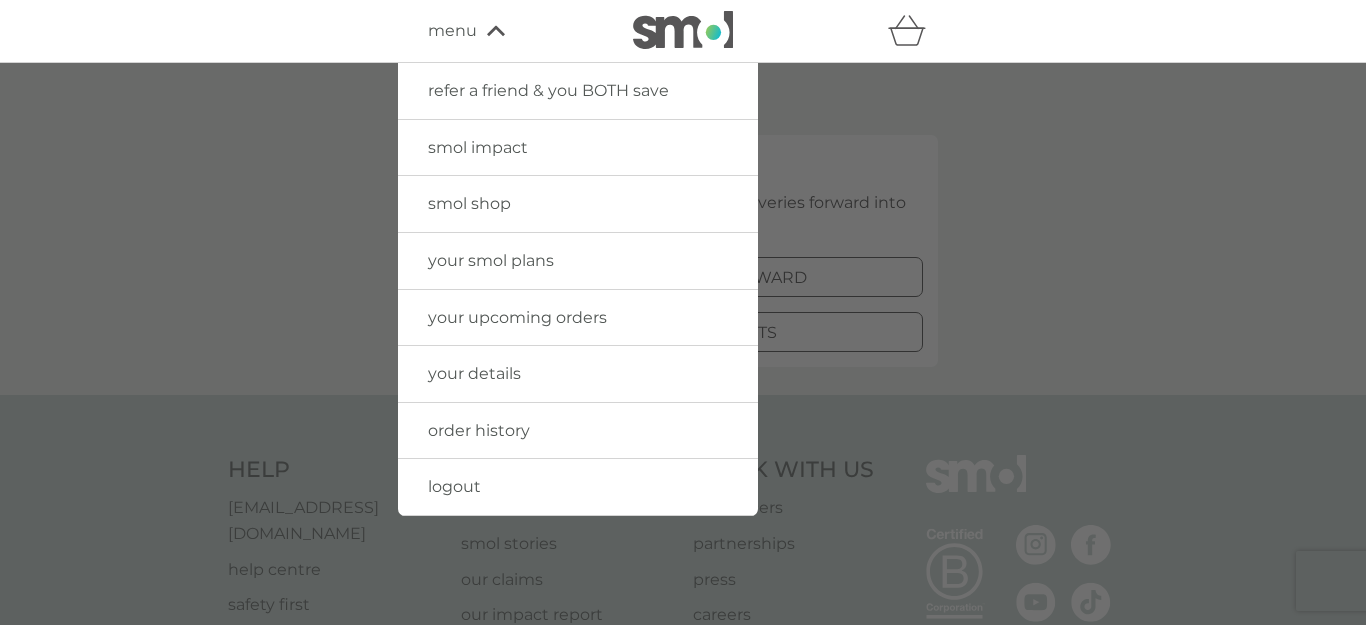 click on "logout" at bounding box center [454, 486] 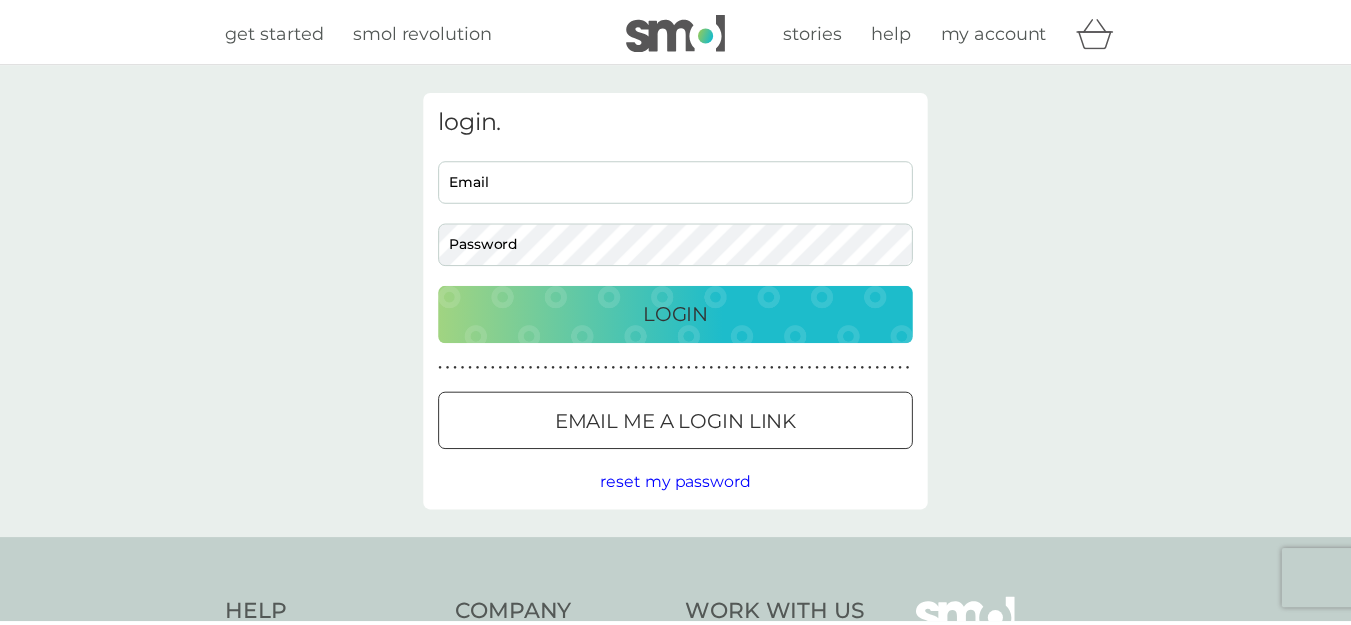 scroll, scrollTop: 0, scrollLeft: 0, axis: both 